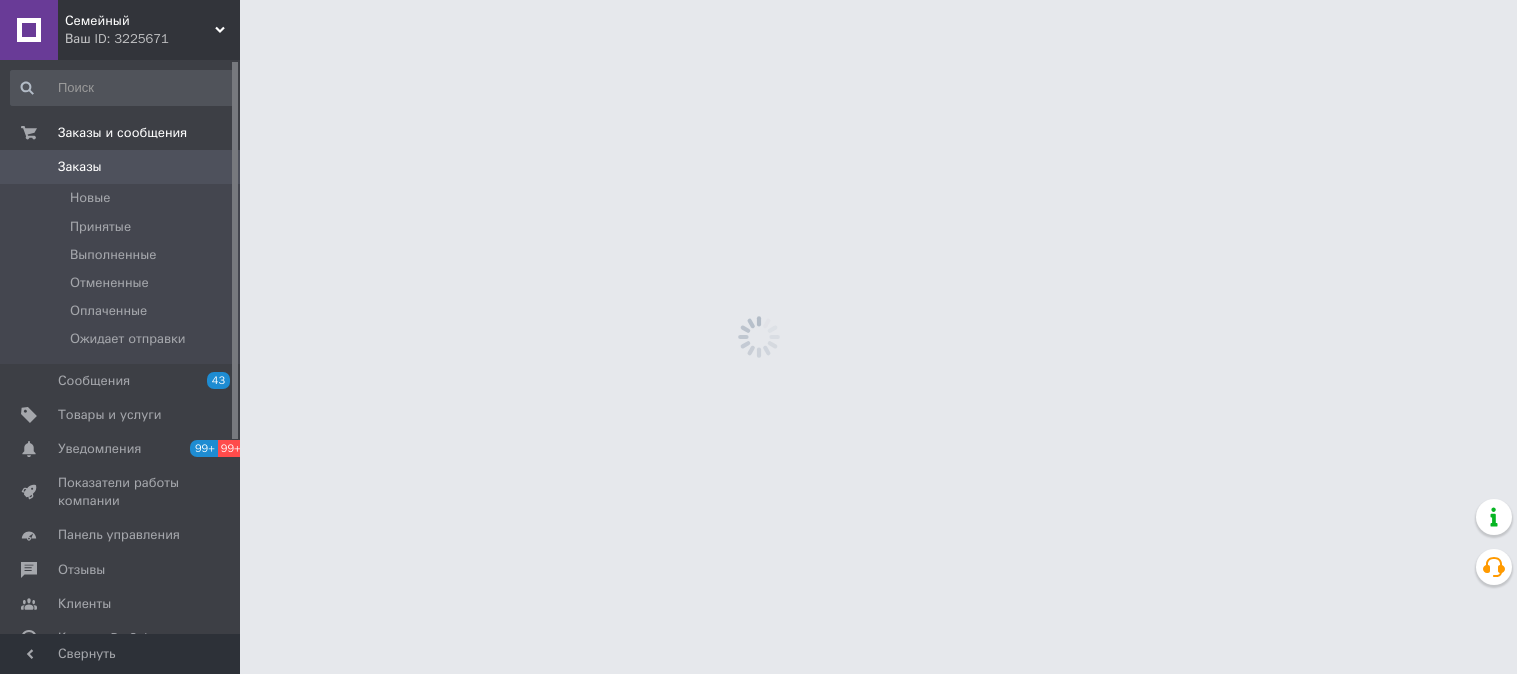 scroll, scrollTop: 0, scrollLeft: 0, axis: both 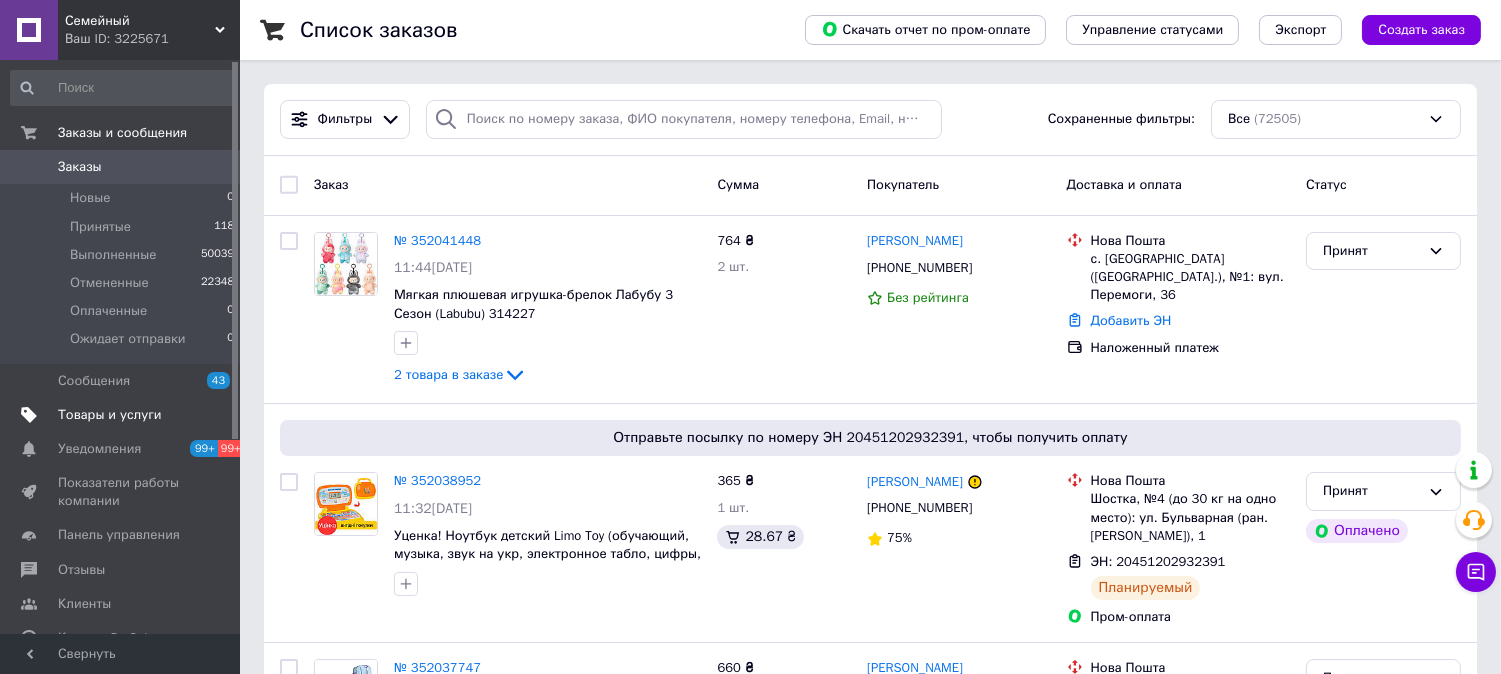 click on "Товары и услуги" at bounding box center (123, 415) 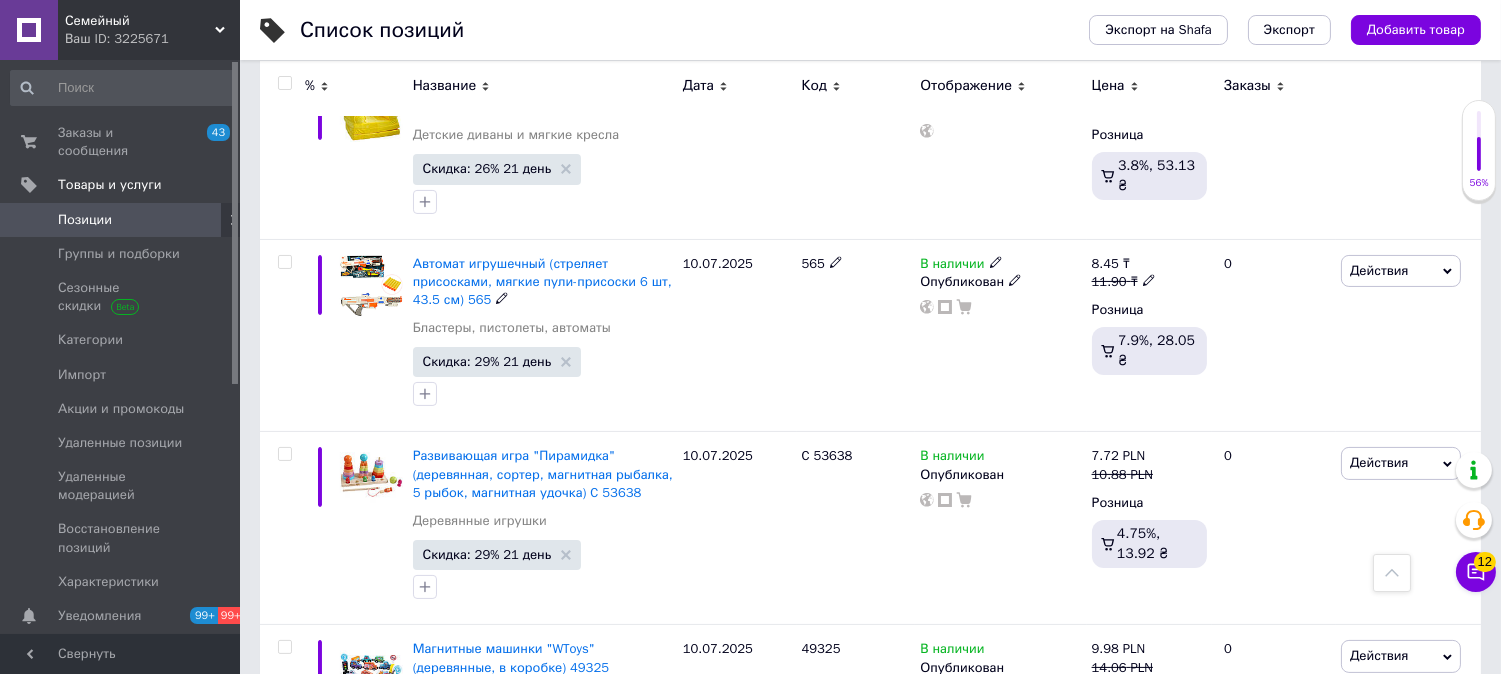 scroll, scrollTop: 444, scrollLeft: 0, axis: vertical 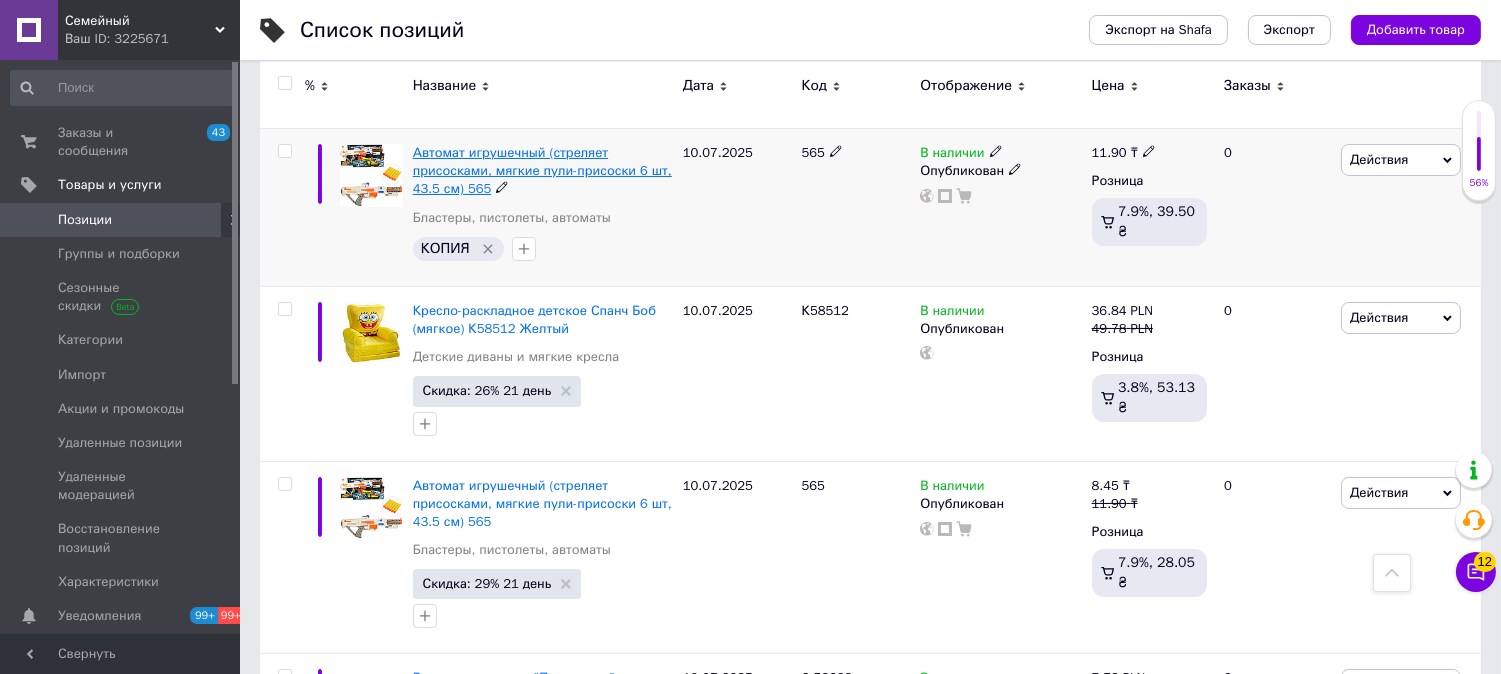 click on "Автомат игрушечный (стреляет присосками, мягкие пули-присоски 6 шт, 43.5 см) 565" at bounding box center (542, 170) 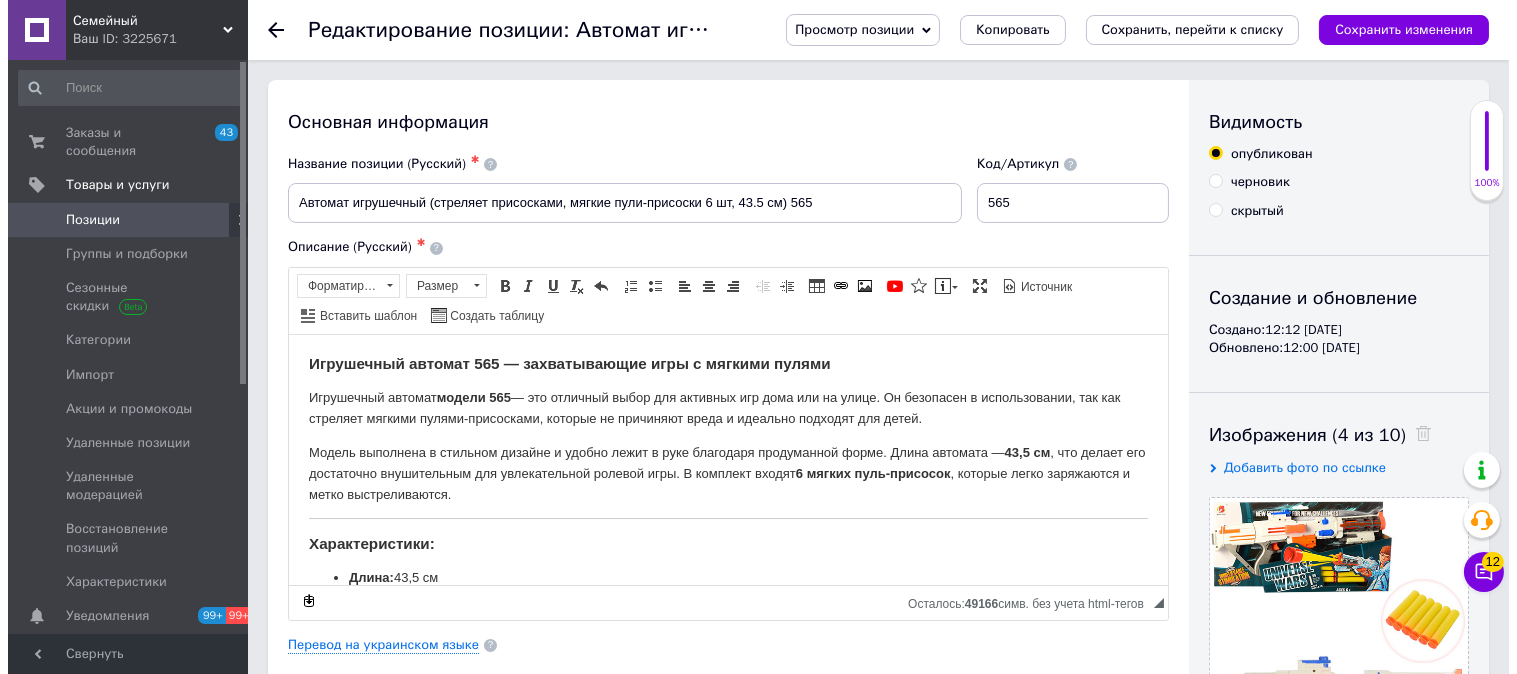 scroll, scrollTop: 222, scrollLeft: 0, axis: vertical 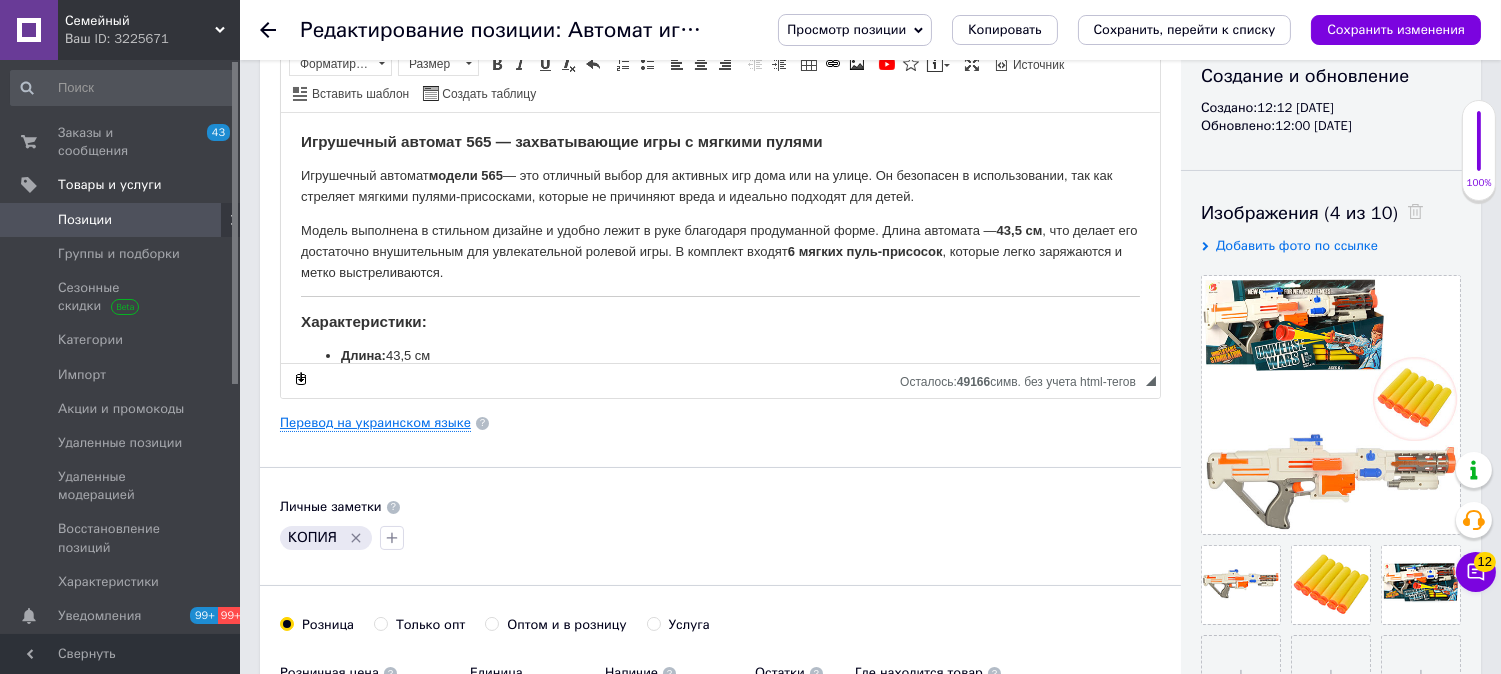 click on "Перевод на украинском языке" at bounding box center [375, 423] 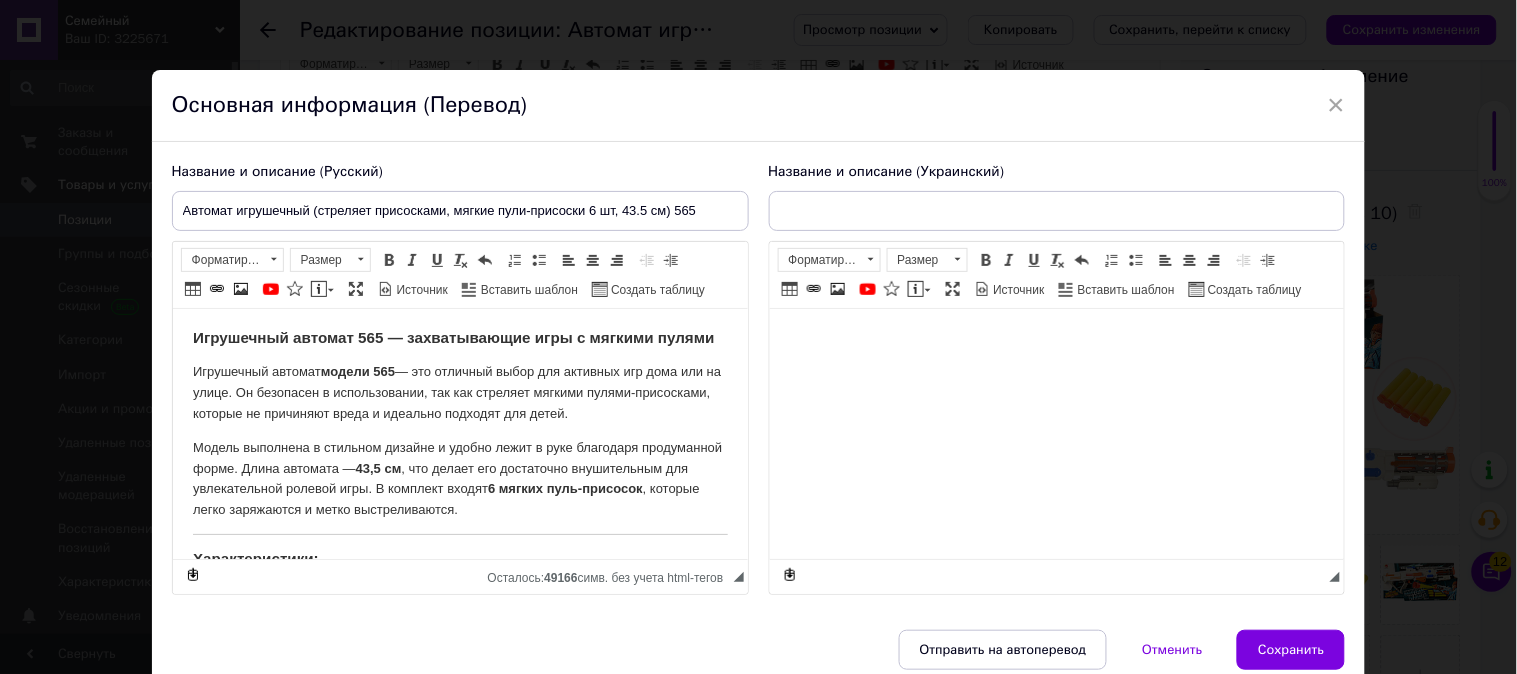 scroll, scrollTop: 0, scrollLeft: 0, axis: both 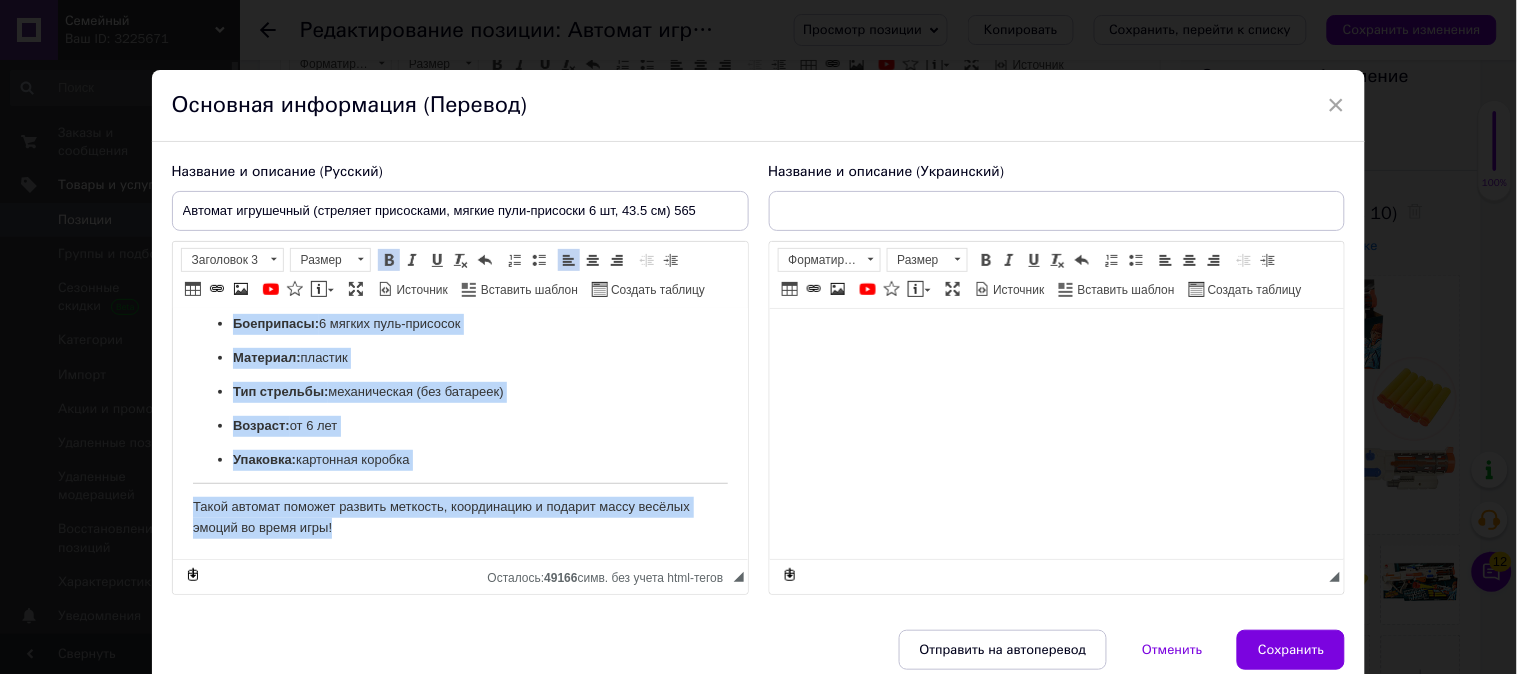 drag, startPoint x: 190, startPoint y: 342, endPoint x: 690, endPoint y: 628, distance: 576.01733 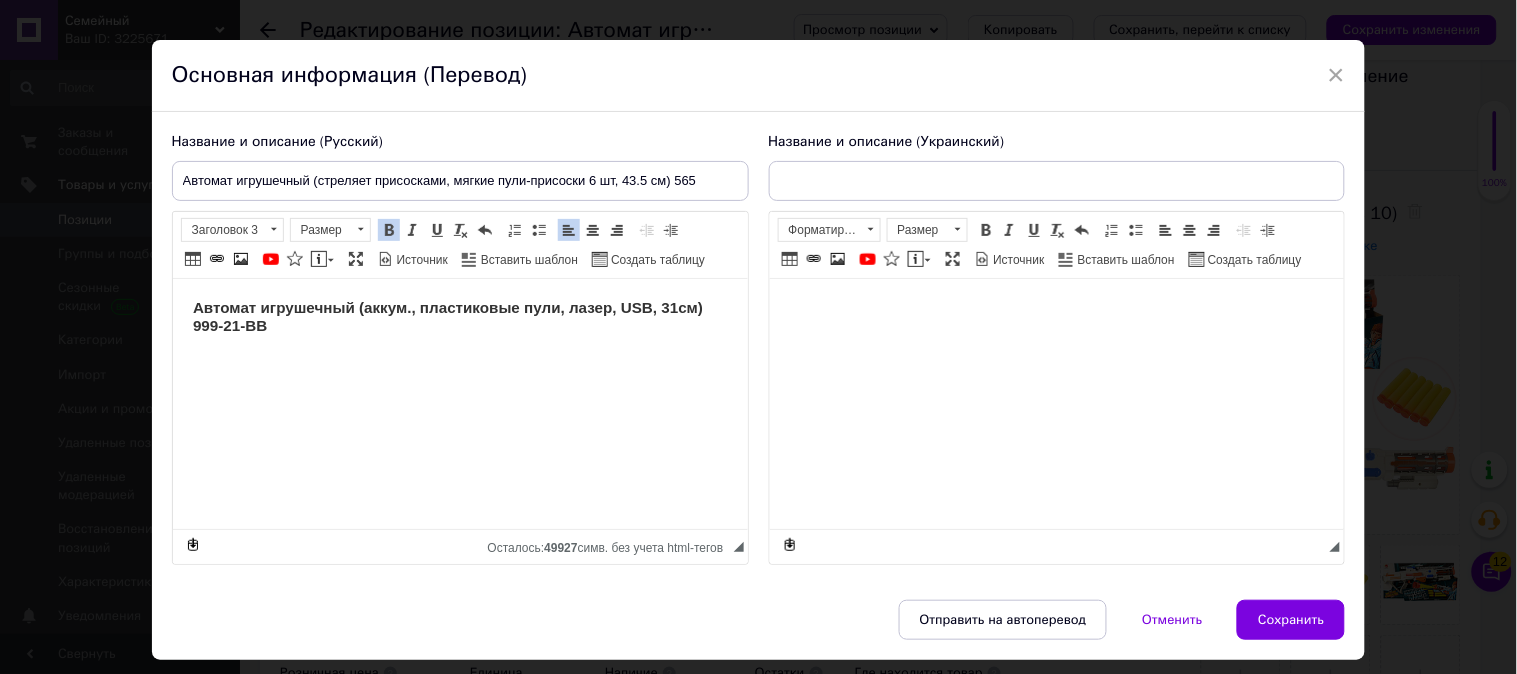 scroll, scrollTop: 0, scrollLeft: 0, axis: both 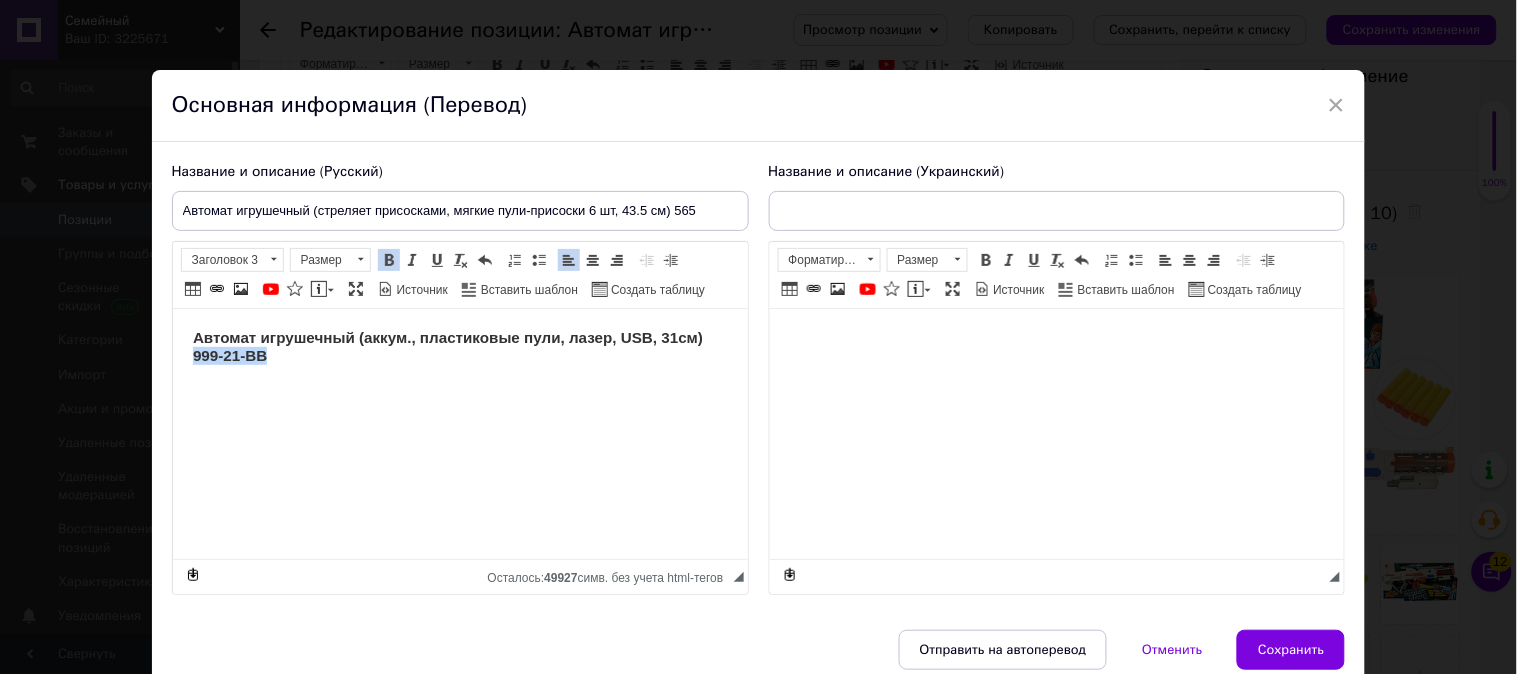 drag, startPoint x: 177, startPoint y: 355, endPoint x: 173, endPoint y: 317, distance: 38.209946 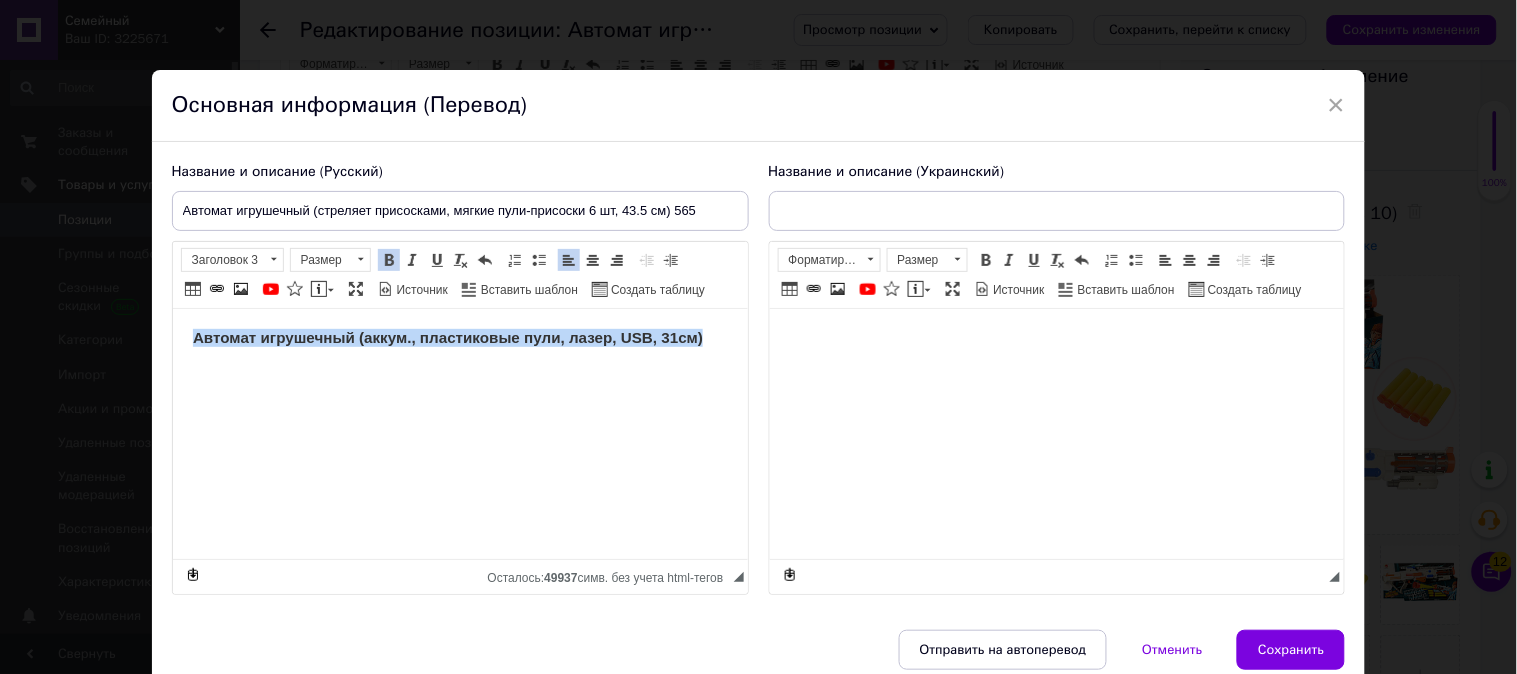 drag, startPoint x: 186, startPoint y: 342, endPoint x: 743, endPoint y: 340, distance: 557.0036 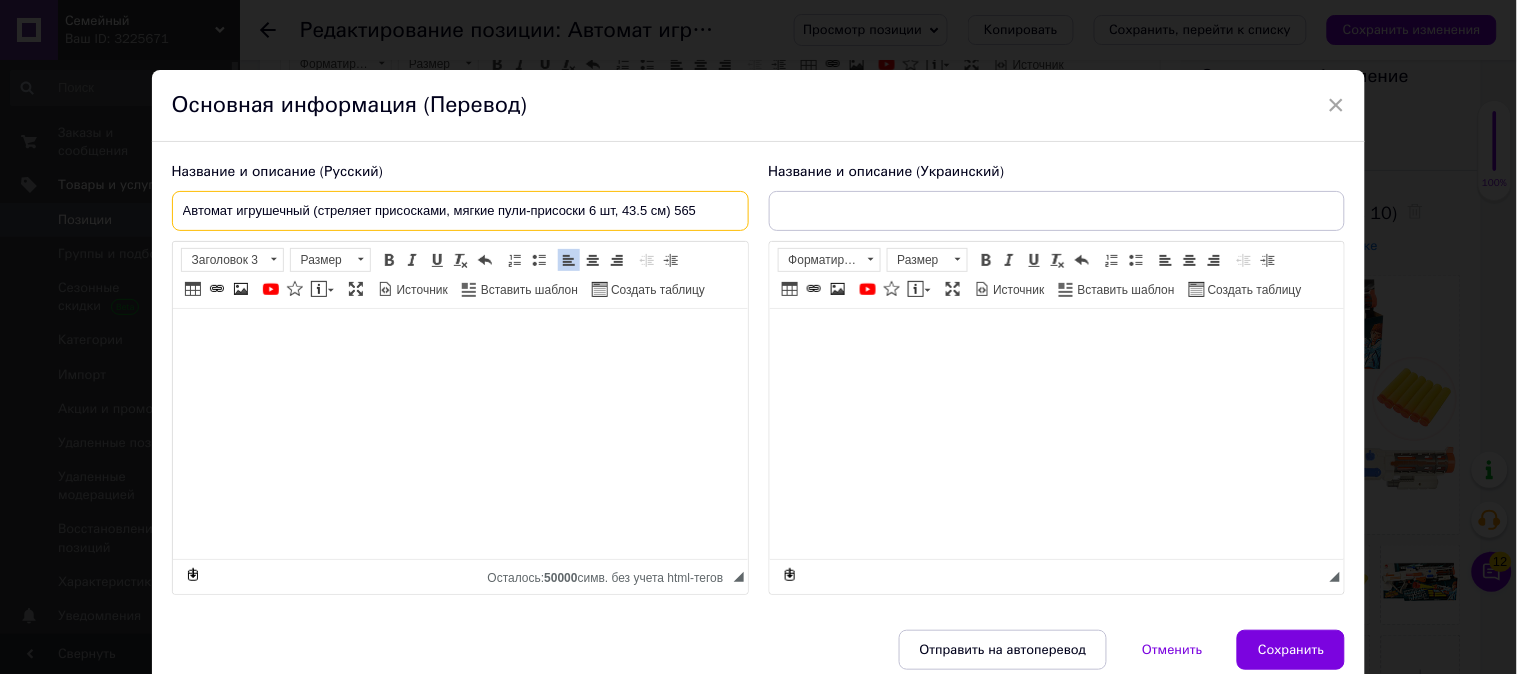drag, startPoint x: 718, startPoint y: 217, endPoint x: 63, endPoint y: 235, distance: 655.24725 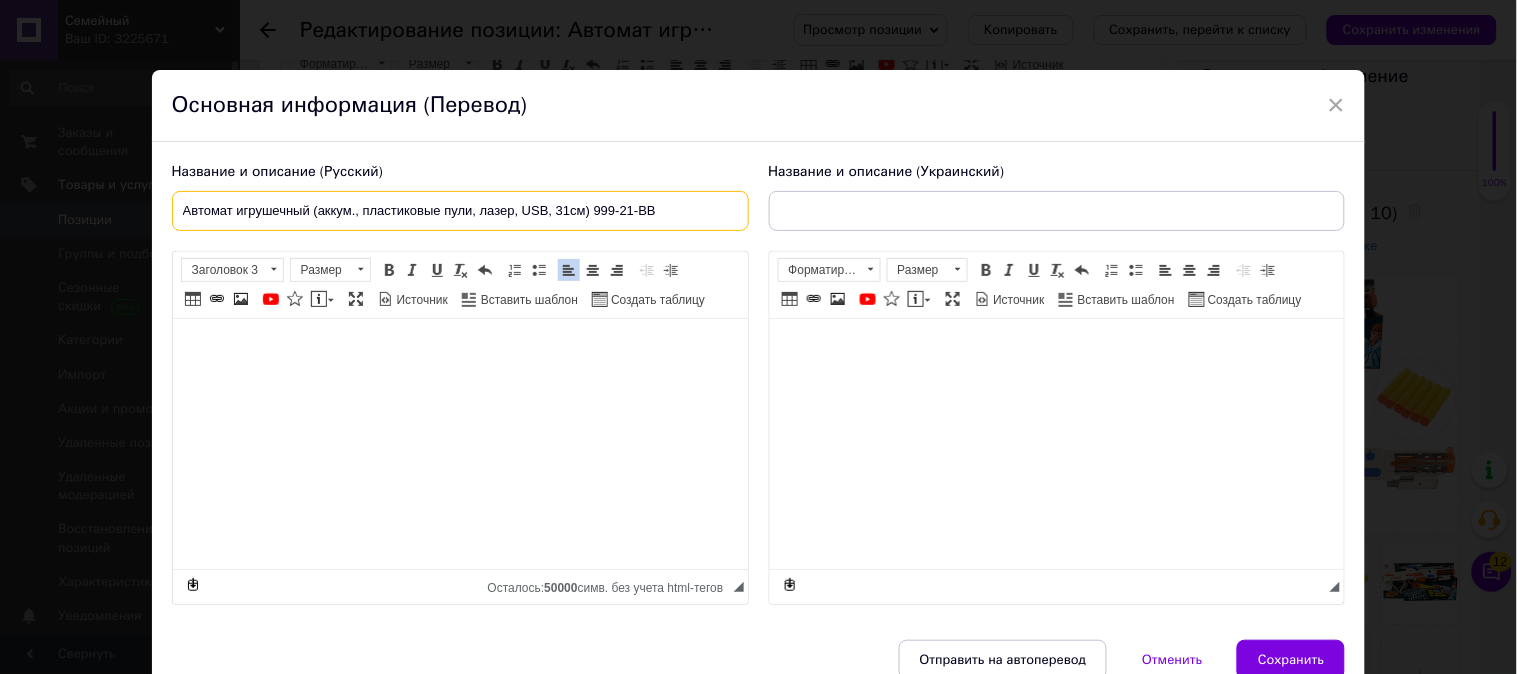 type on "Автомат игрушечный (аккум., пластиковые пули, лазер, USB, 31см) 999-21-BB" 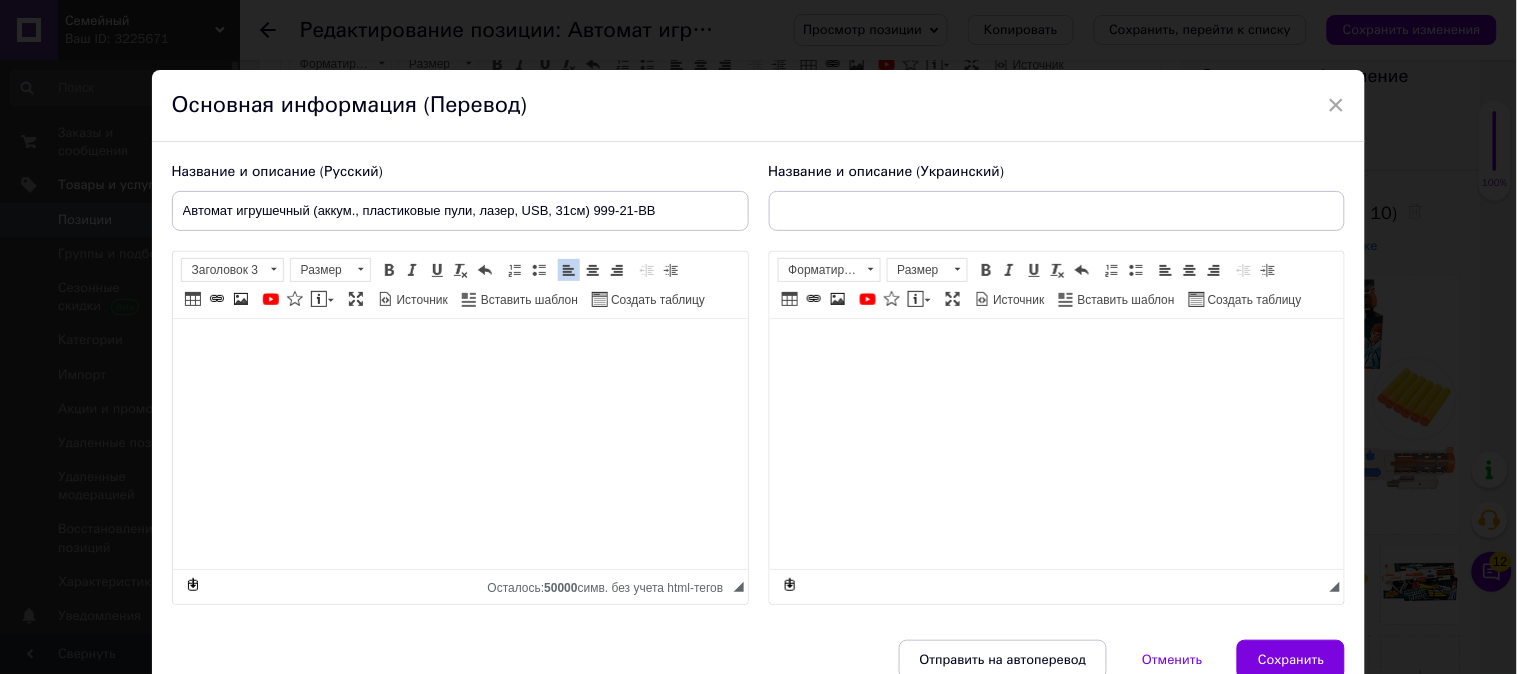 click at bounding box center (459, 348) 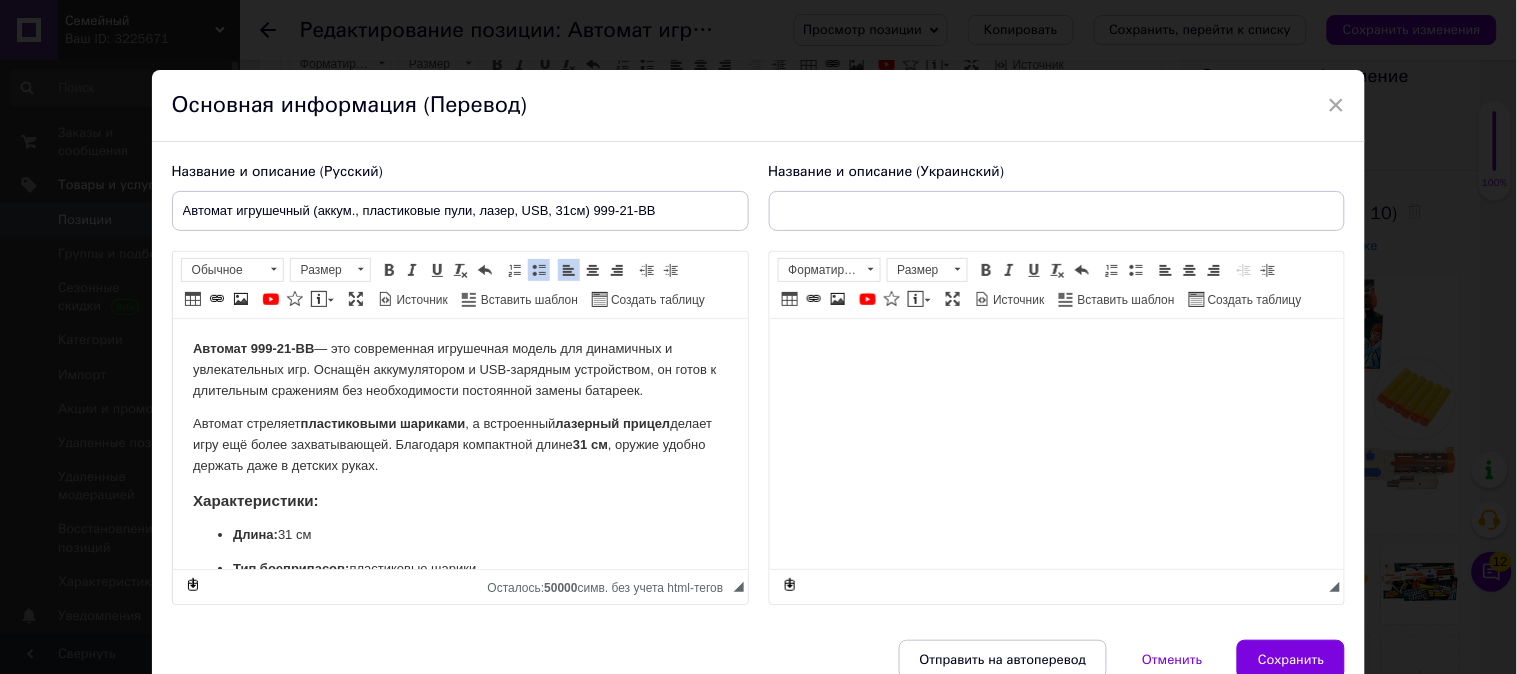 scroll, scrollTop: 175, scrollLeft: 0, axis: vertical 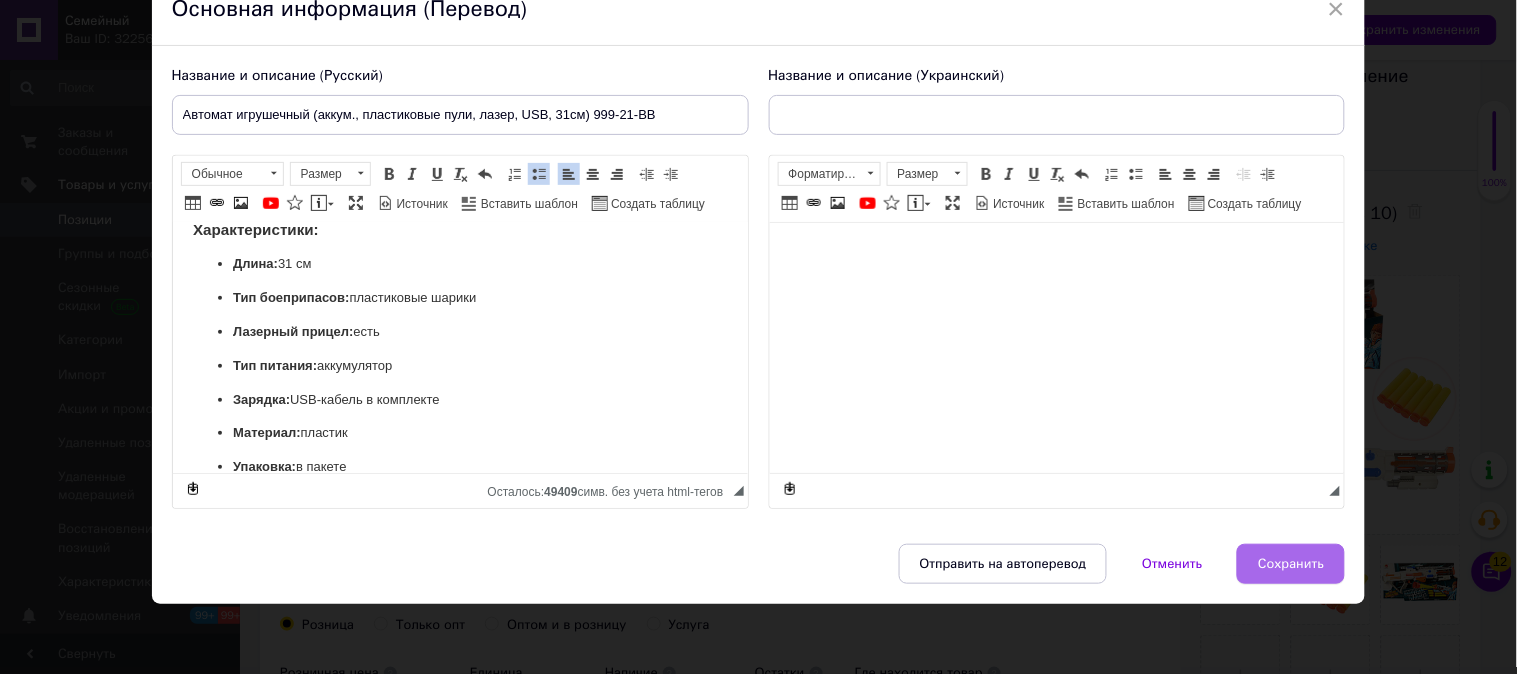 click on "Сохранить" at bounding box center (1291, 564) 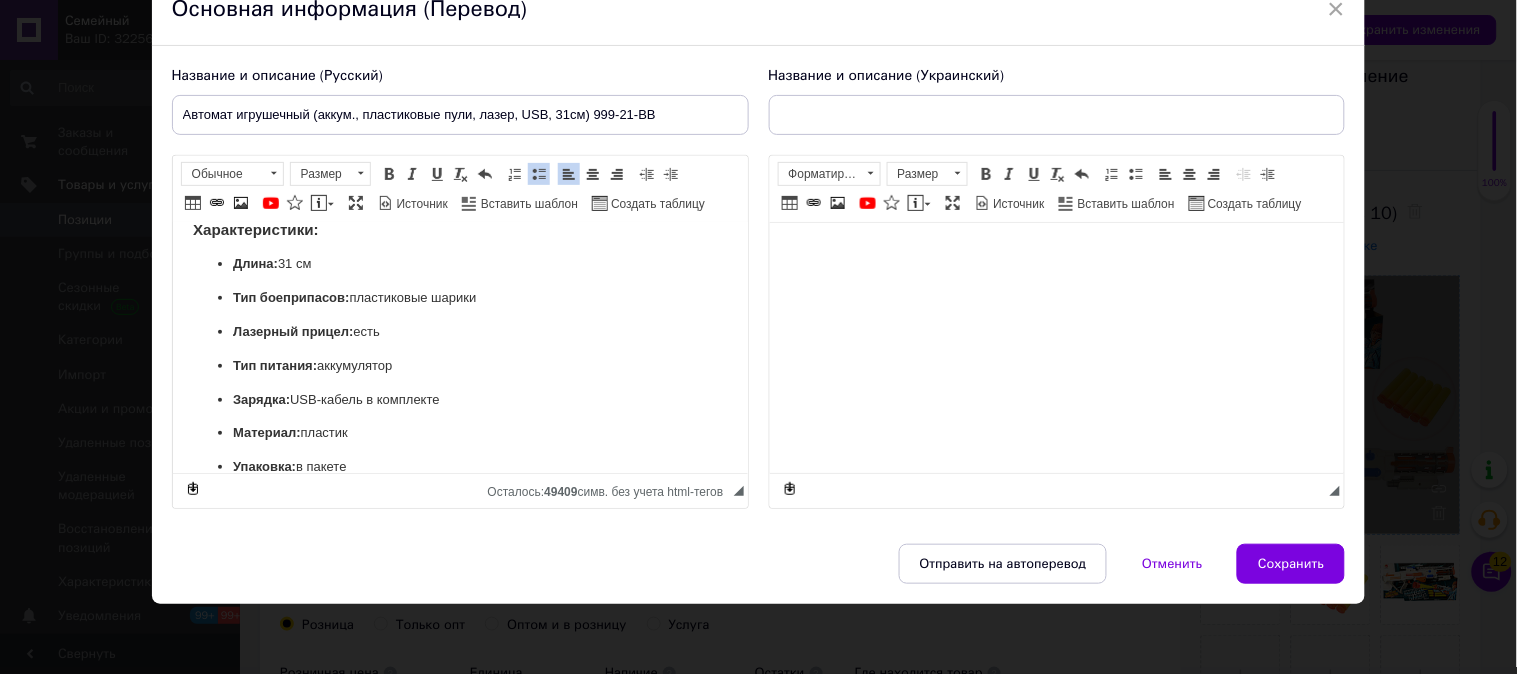 type on "Автомат игрушечный (аккум., пластиковые пули, лазер, USB, 31см) 999-21-BB" 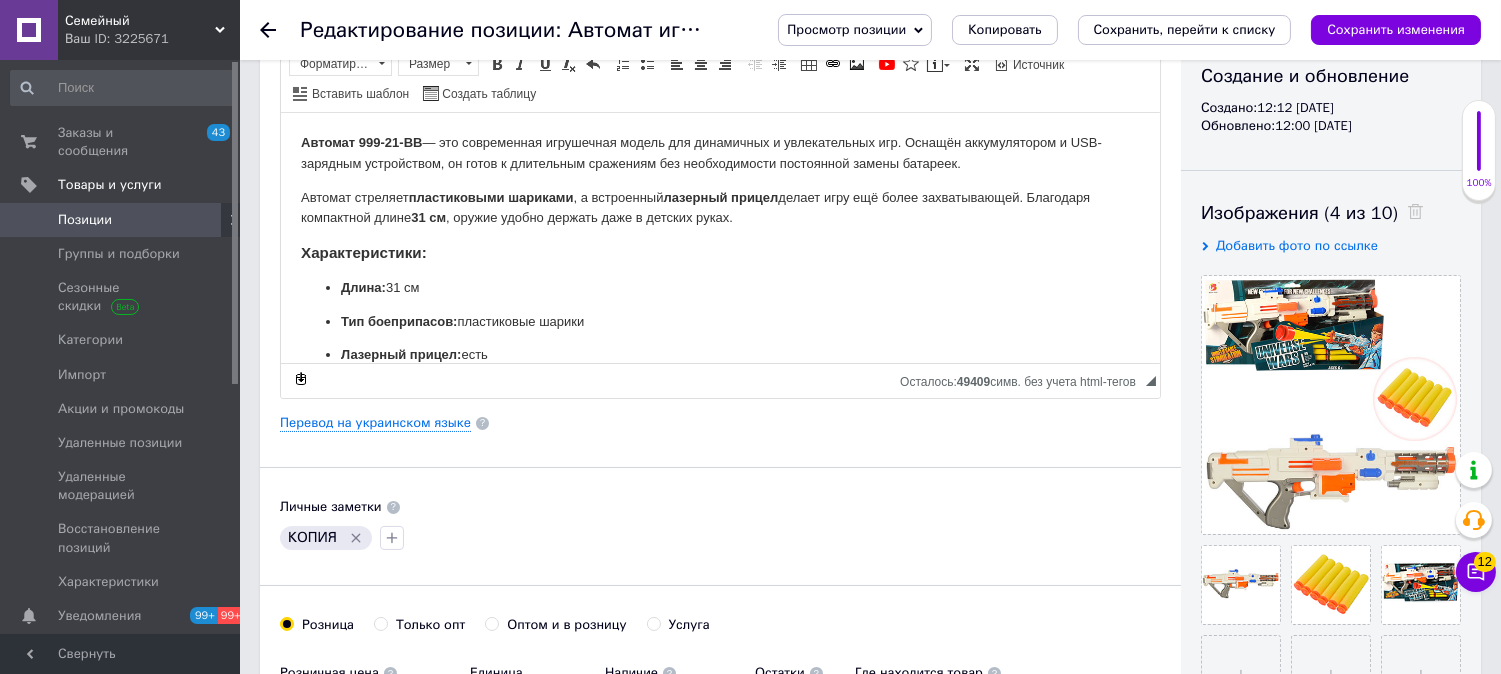 click on "КОПИЯ" at bounding box center (326, 538) 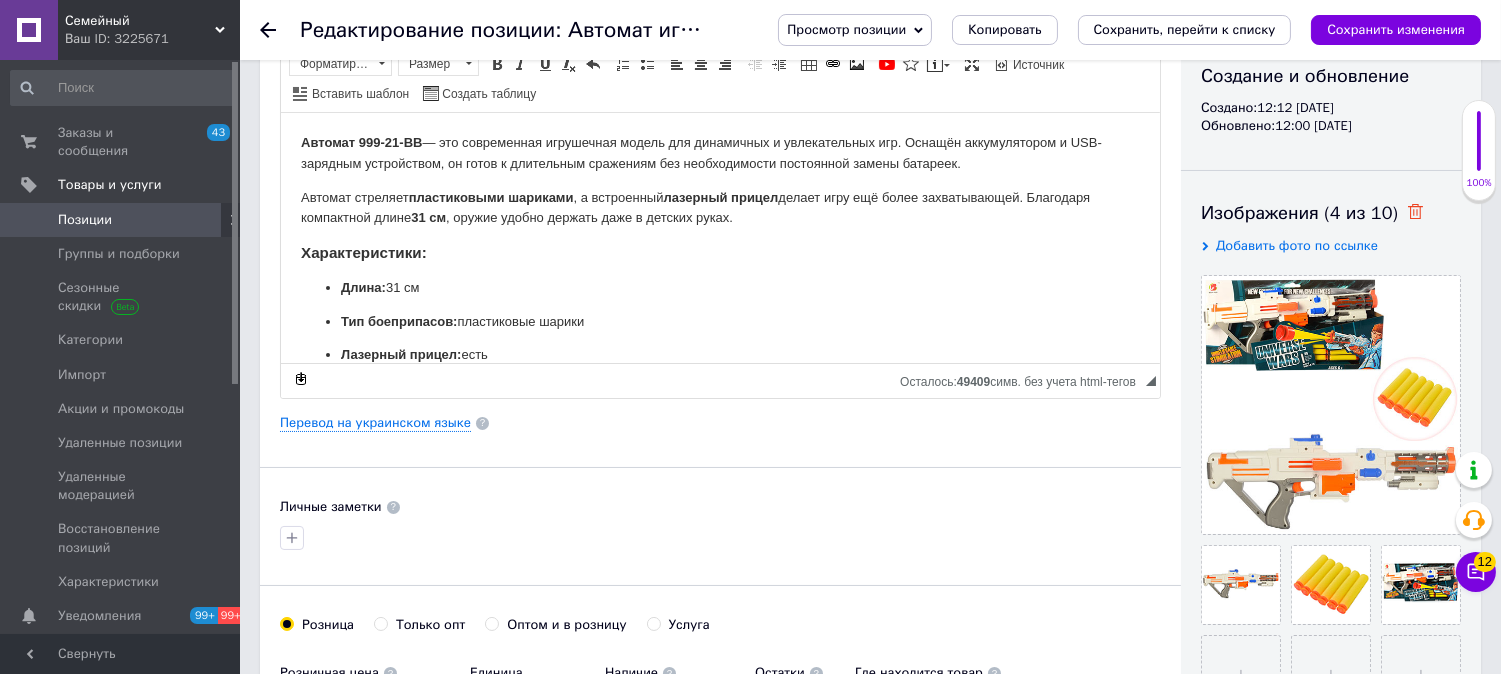 click 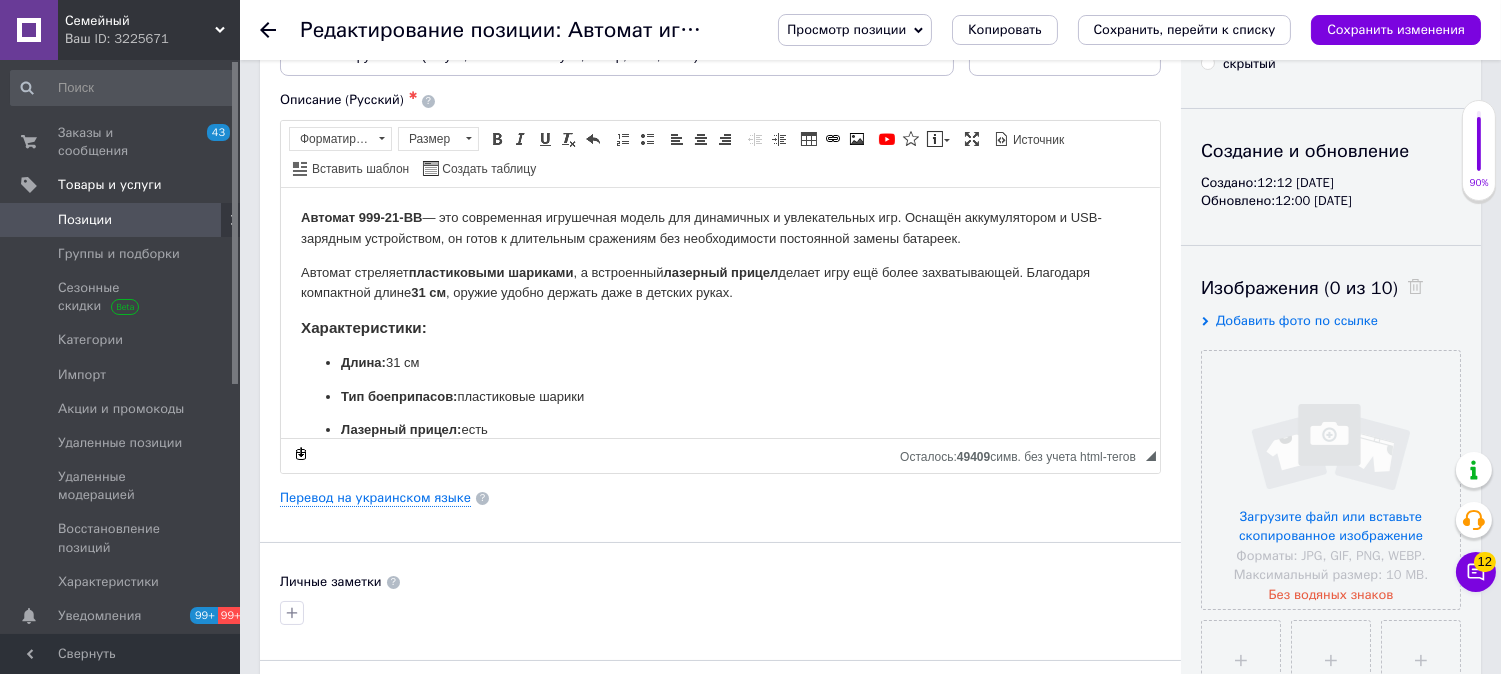 scroll, scrollTop: 0, scrollLeft: 0, axis: both 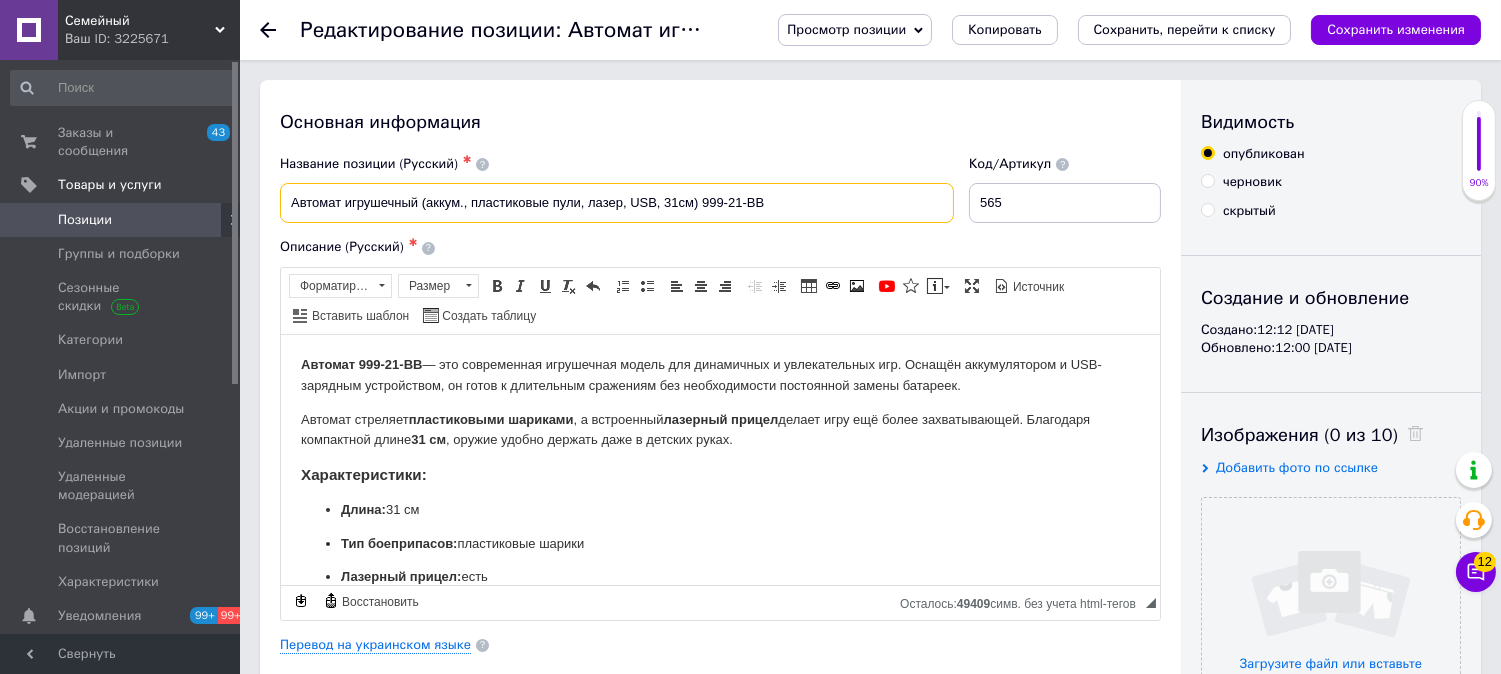 drag, startPoint x: 701, startPoint y: 206, endPoint x: 790, endPoint y: 212, distance: 89.20202 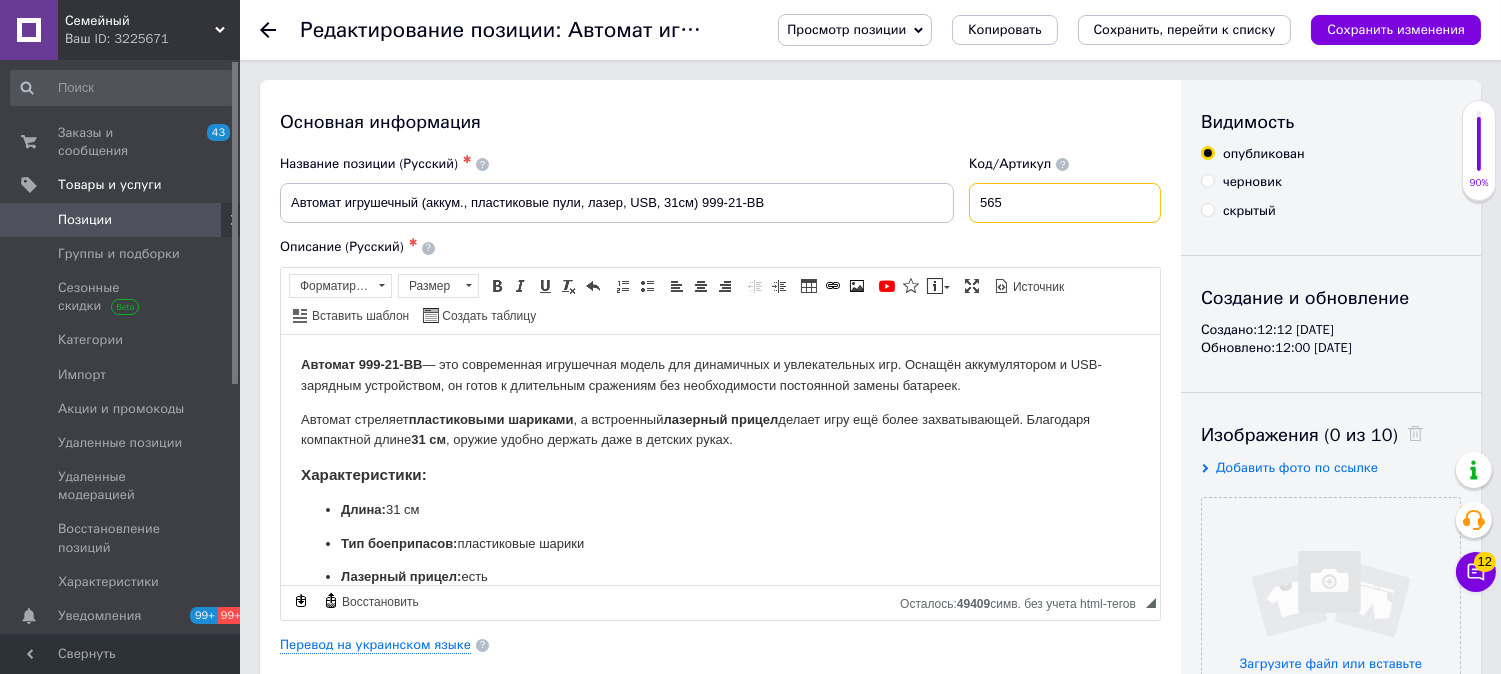 drag, startPoint x: 981, startPoint y: 201, endPoint x: 965, endPoint y: 200, distance: 16.03122 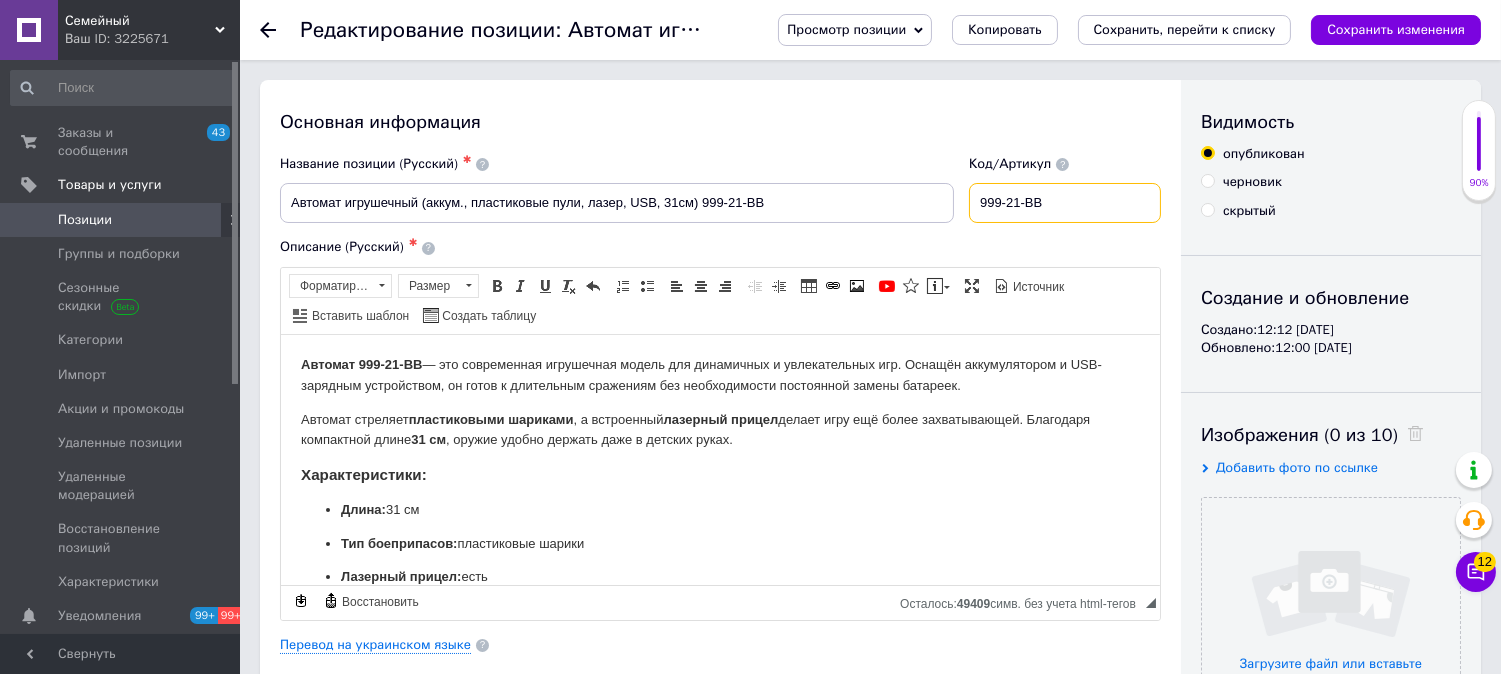 type on "999-21-BB" 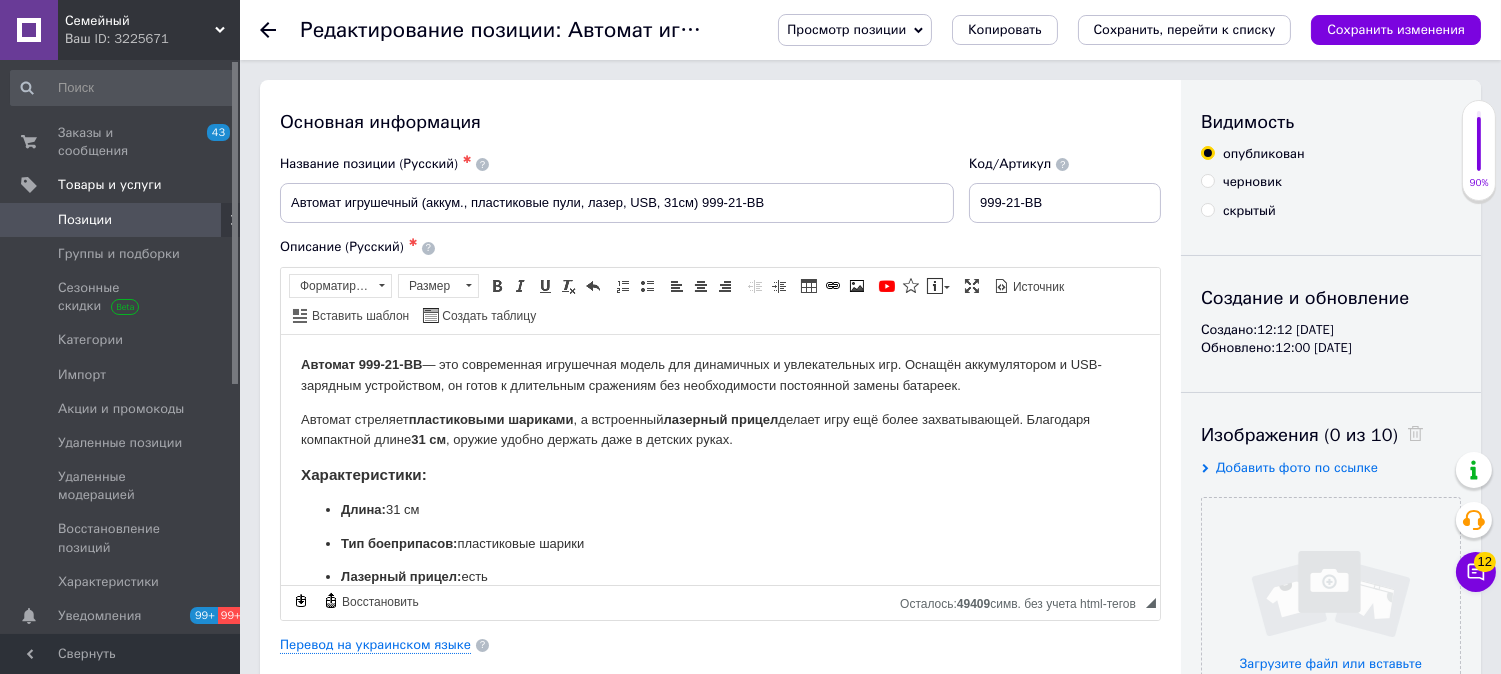 drag, startPoint x: 1073, startPoint y: 247, endPoint x: 1273, endPoint y: 254, distance: 200.12247 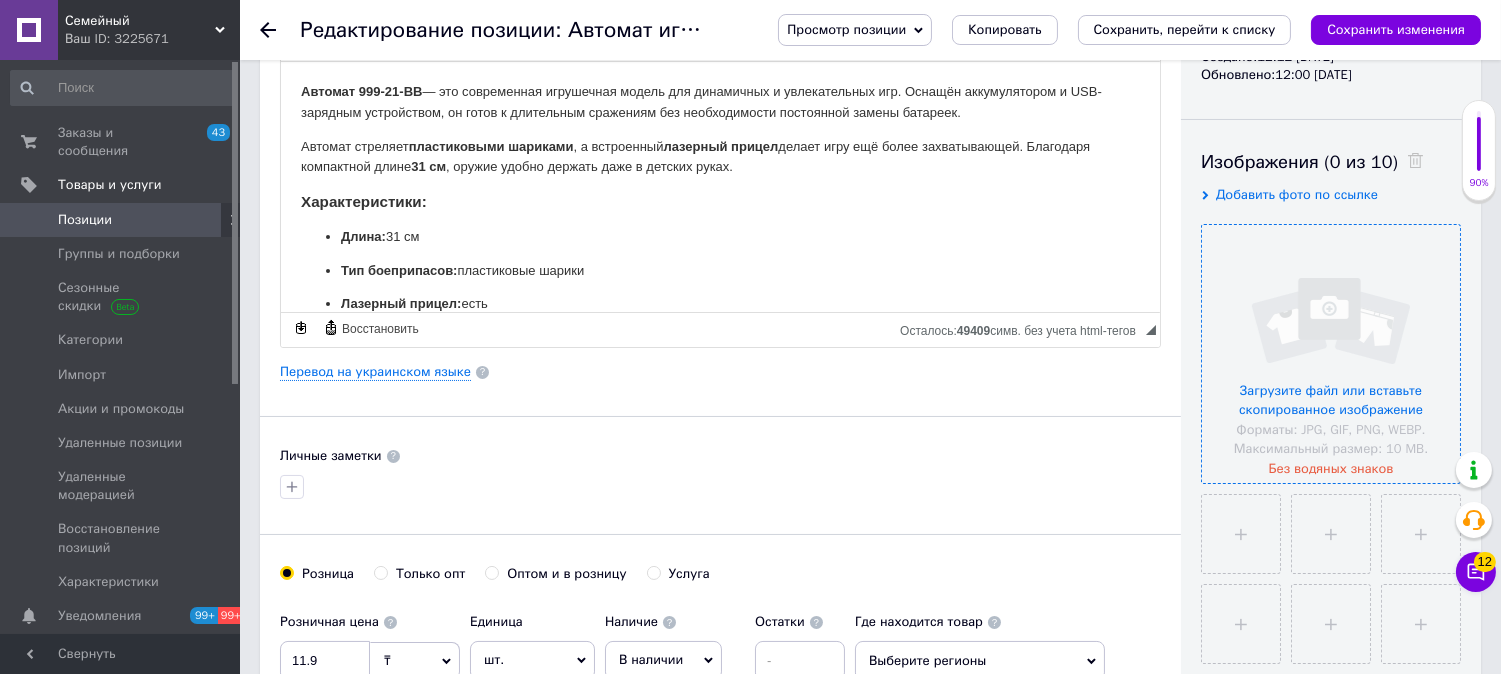 scroll, scrollTop: 333, scrollLeft: 0, axis: vertical 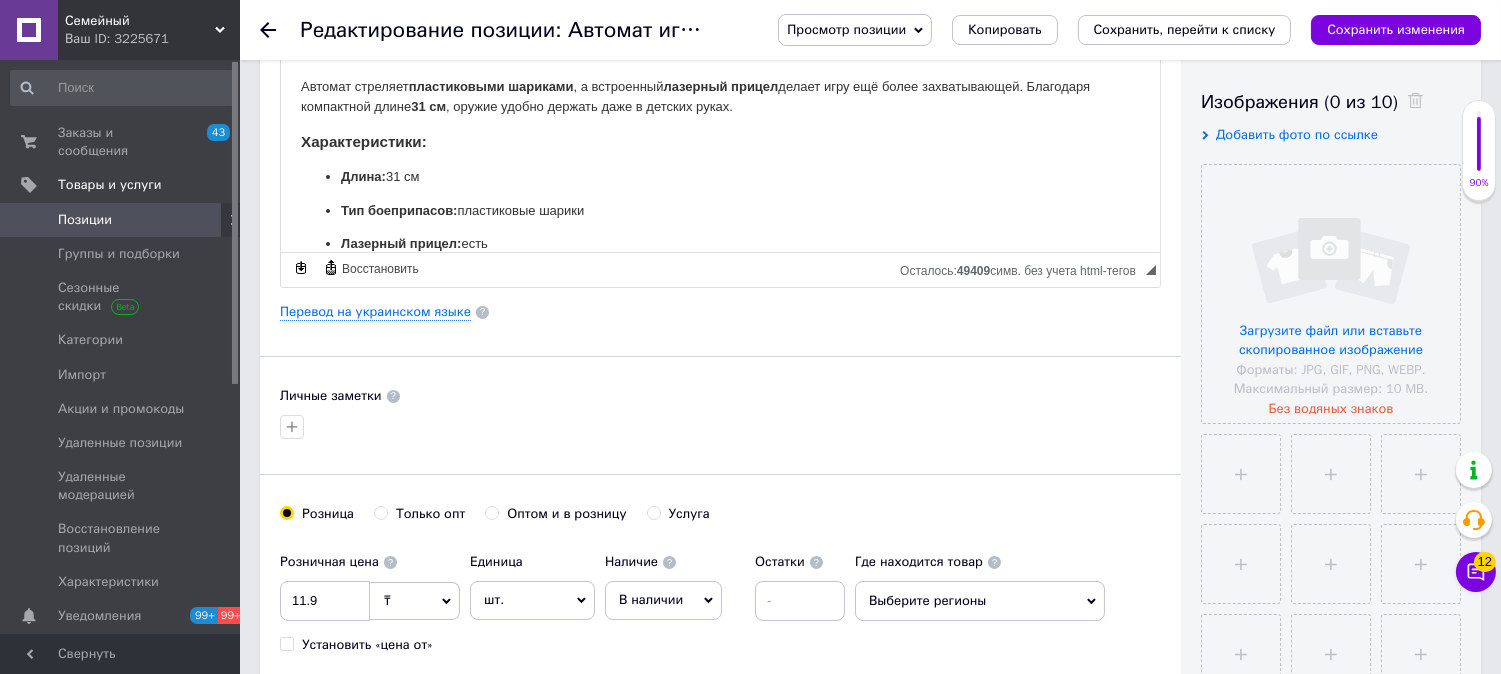click on "Добавить фото по ссылке" at bounding box center (1297, 134) 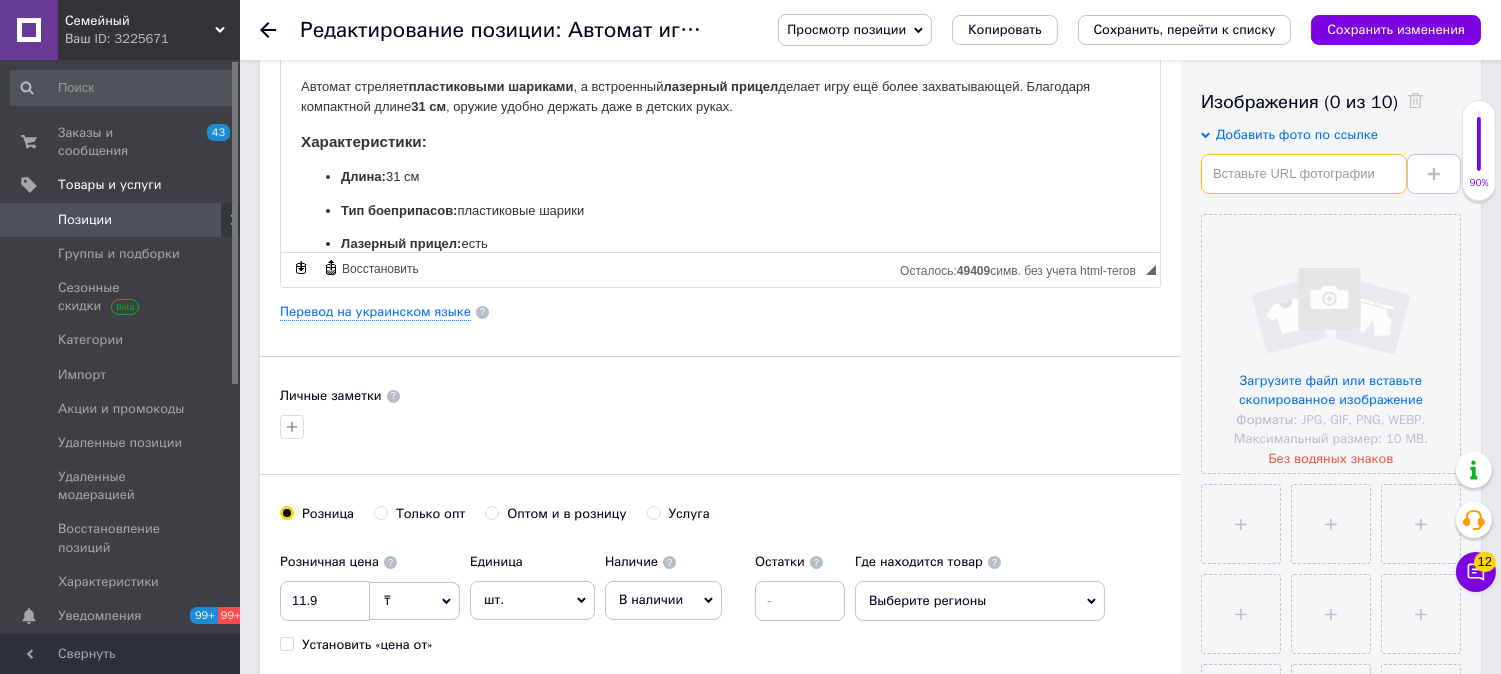 click at bounding box center [1304, 174] 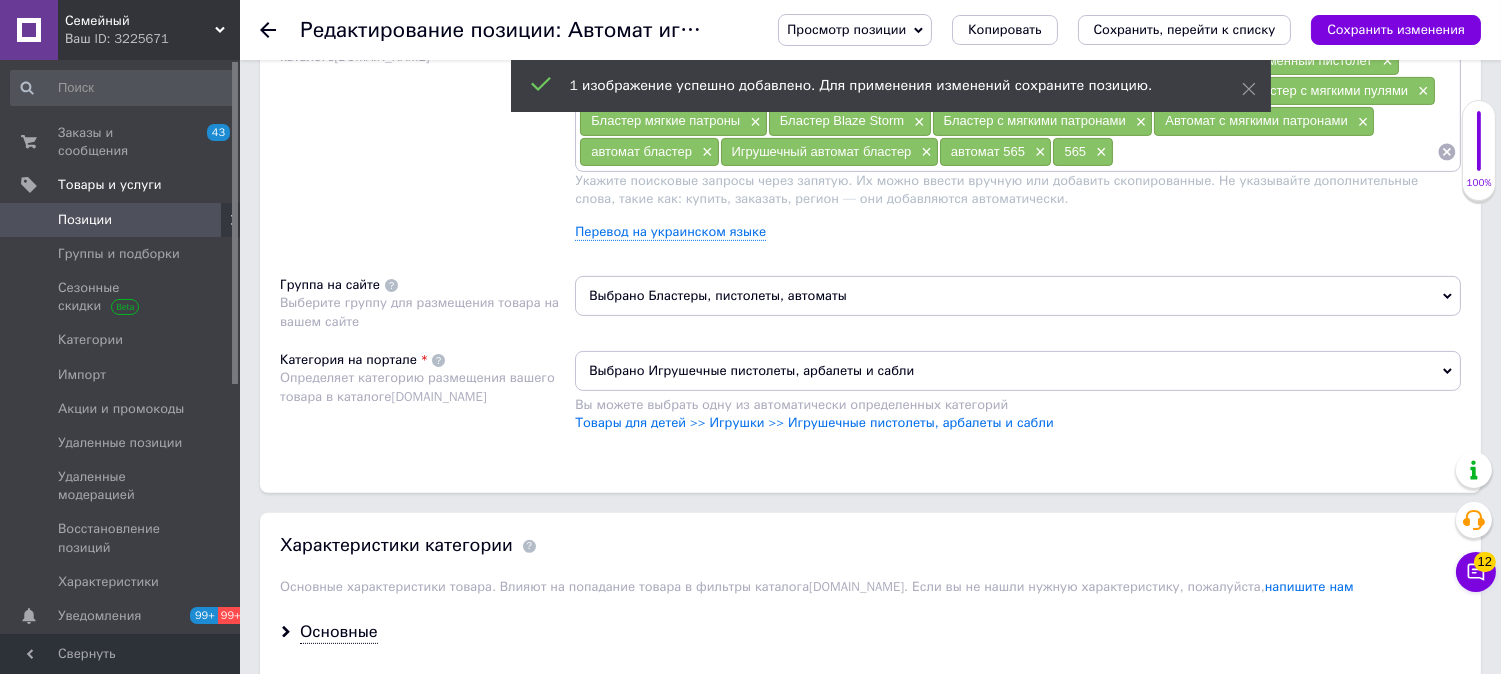 scroll, scrollTop: 1444, scrollLeft: 0, axis: vertical 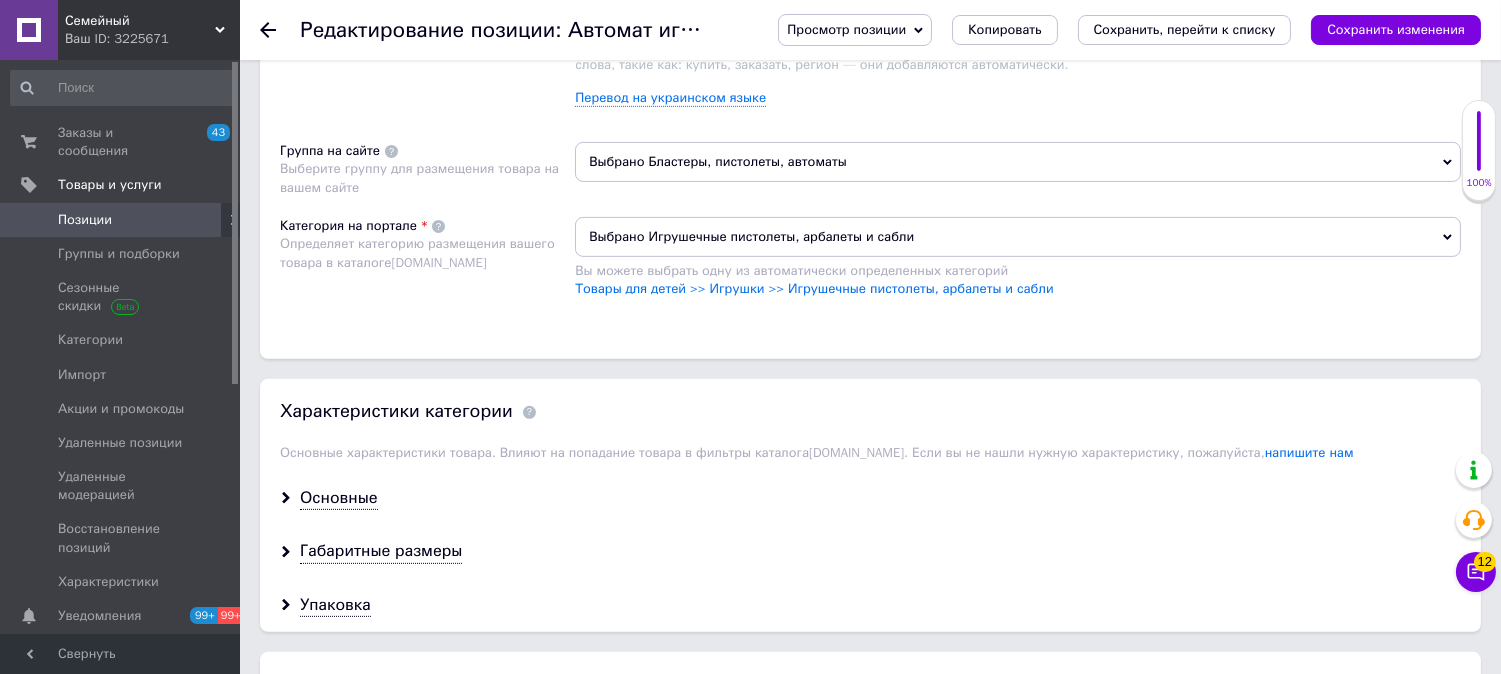 click on "×" at bounding box center [1099, 18] 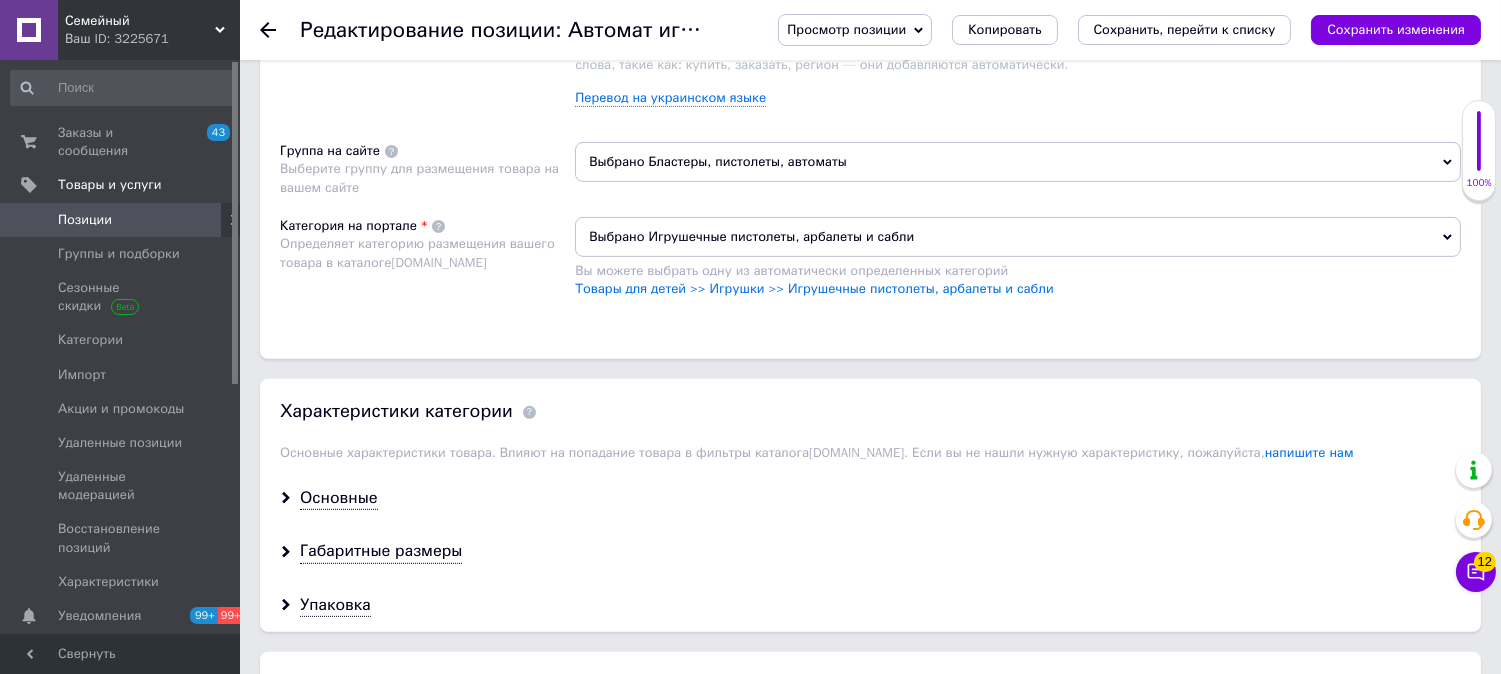 click on "×" at bounding box center [1038, 18] 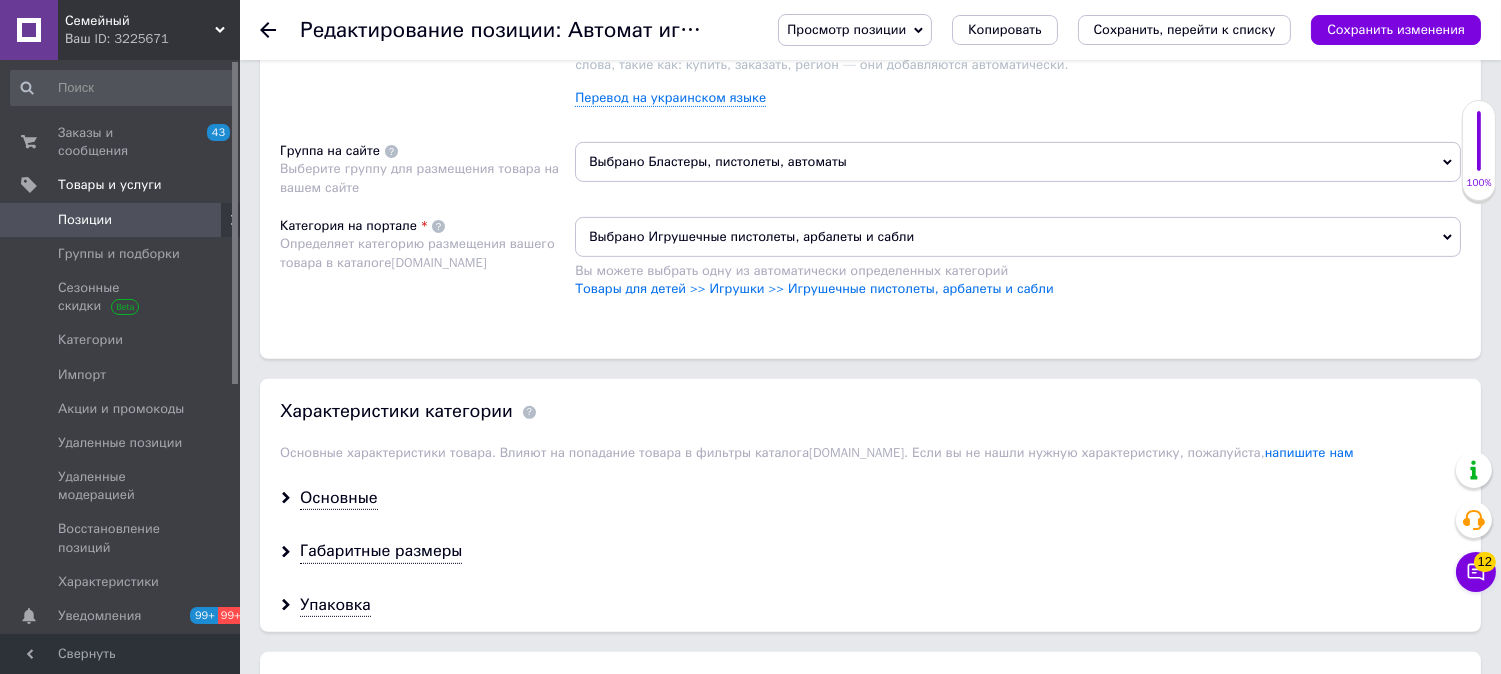 type on "автомат с пластиковыми пулями" 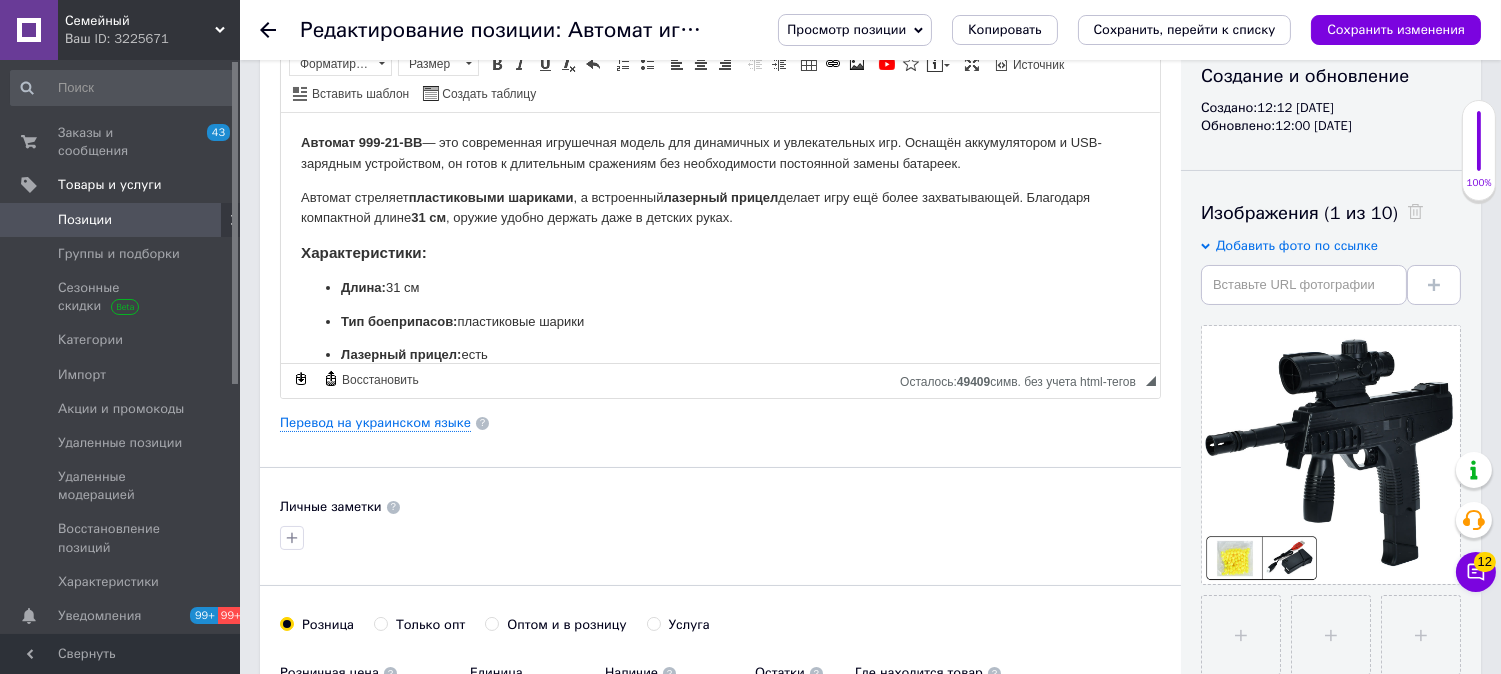 scroll, scrollTop: 0, scrollLeft: 0, axis: both 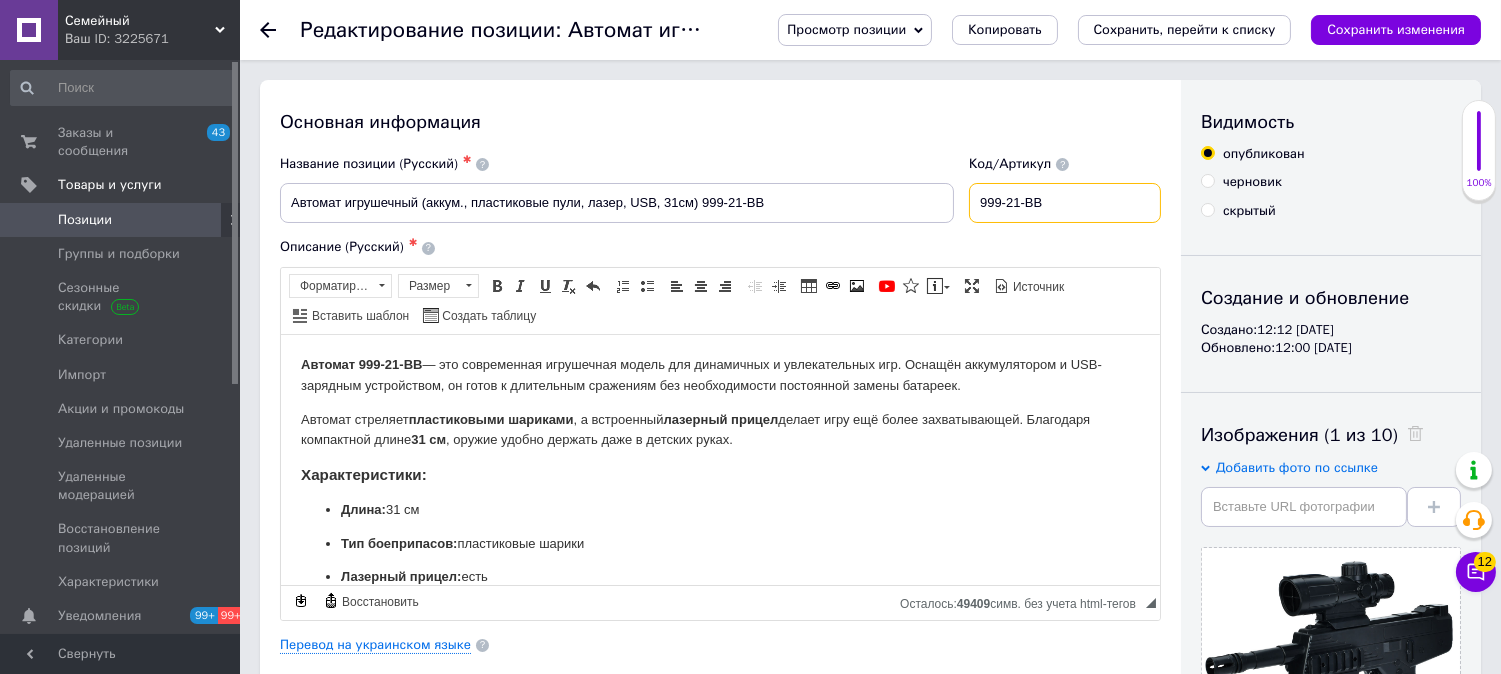 drag, startPoint x: 1064, startPoint y: 195, endPoint x: 988, endPoint y: 196, distance: 76.00658 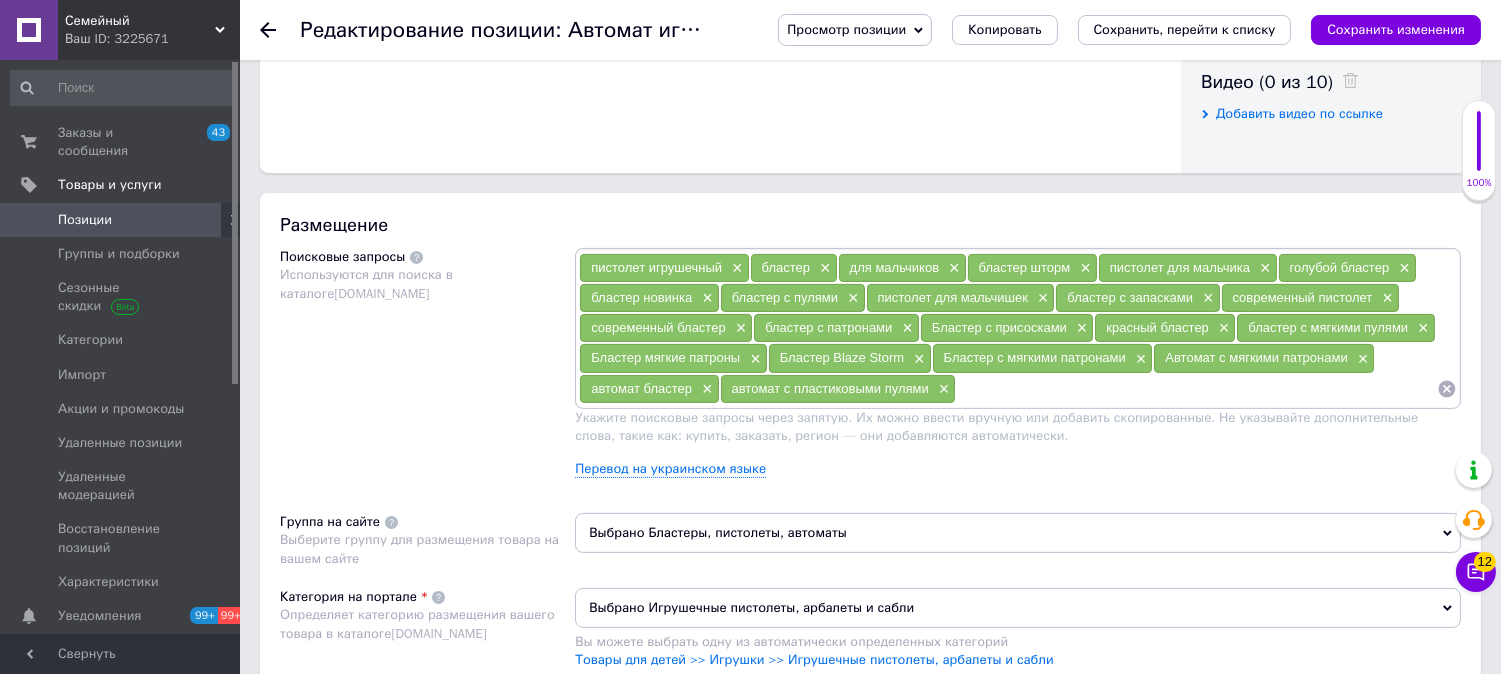 scroll, scrollTop: 1444, scrollLeft: 0, axis: vertical 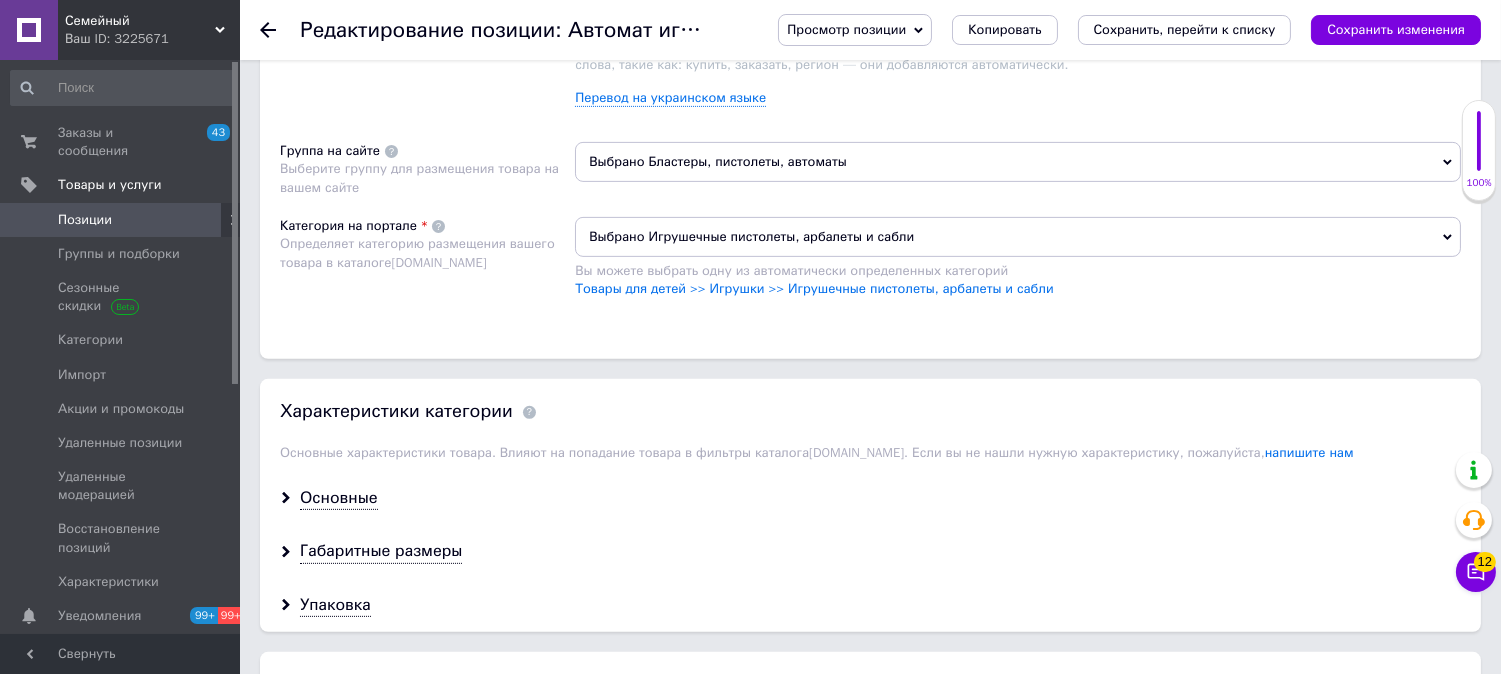 click at bounding box center [1196, 18] 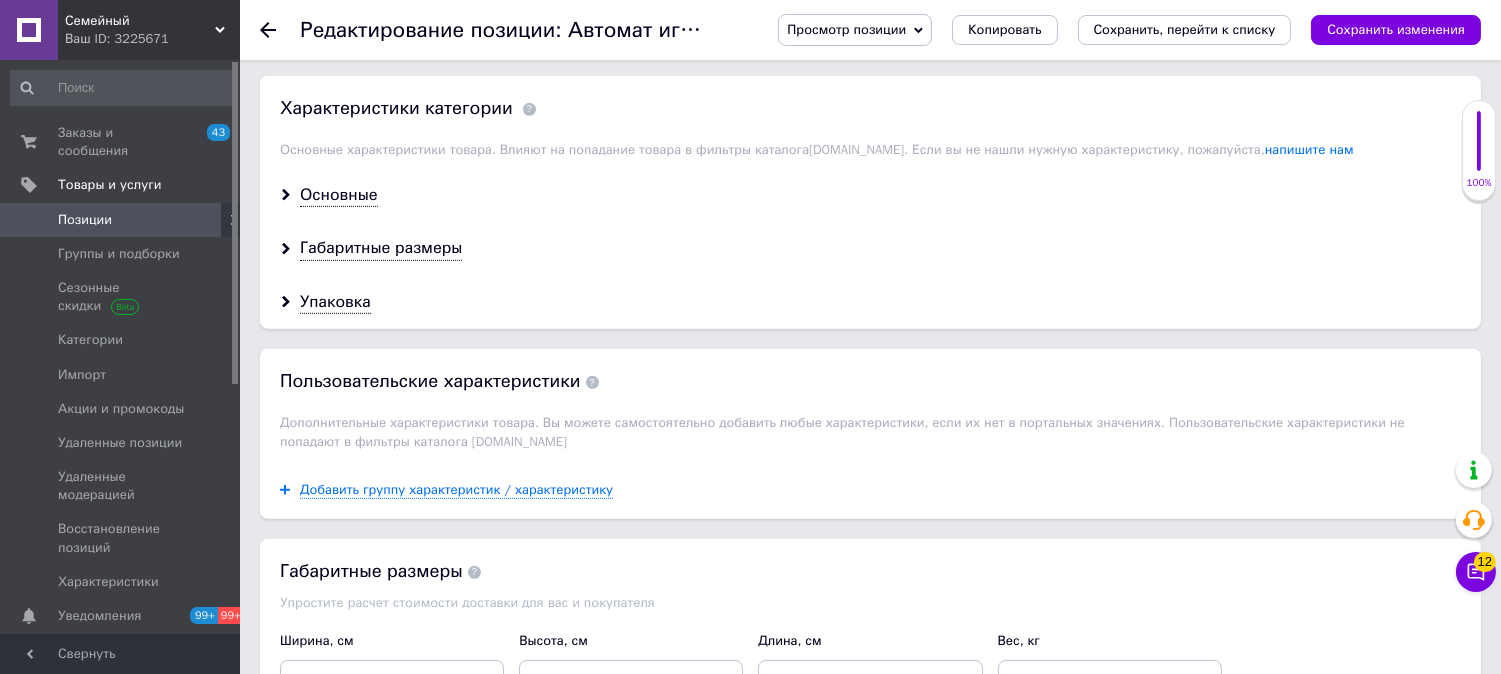 scroll, scrollTop: 1888, scrollLeft: 0, axis: vertical 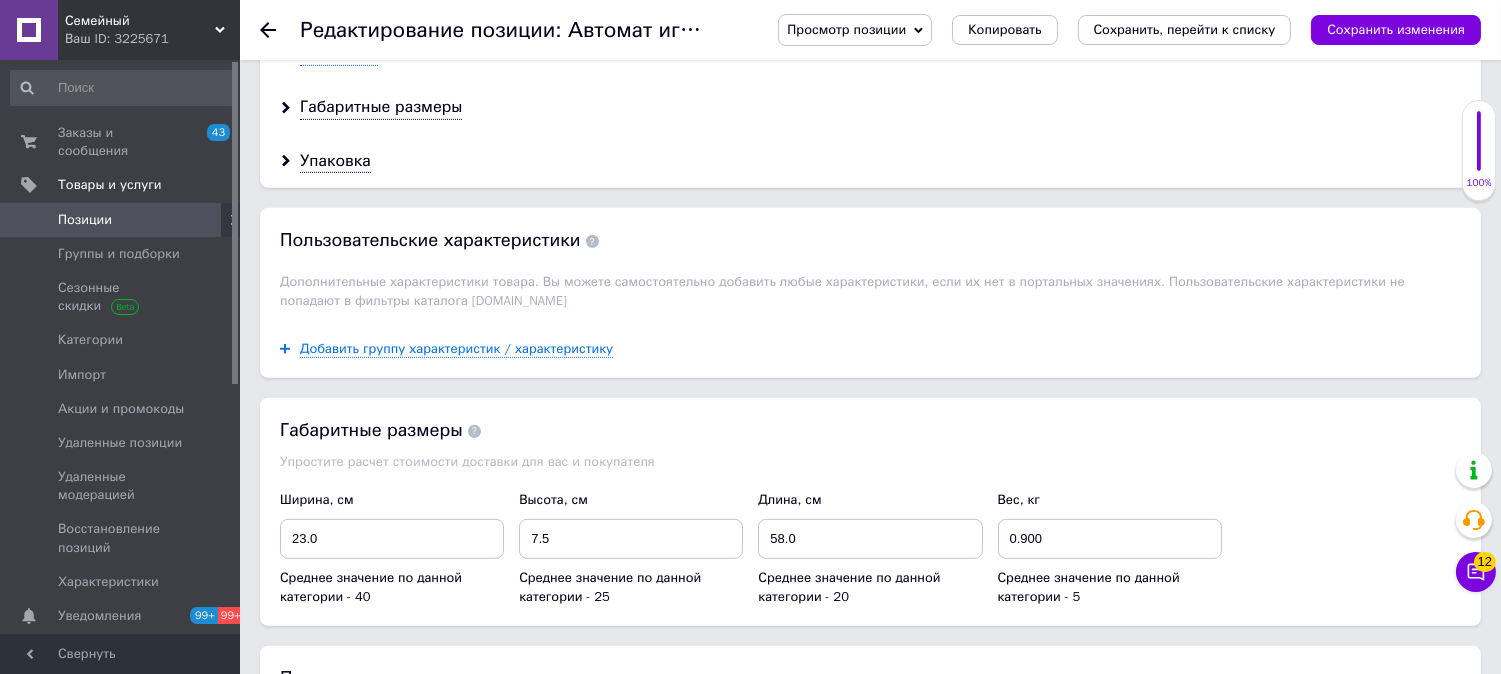 click on "Основные" at bounding box center [339, 54] 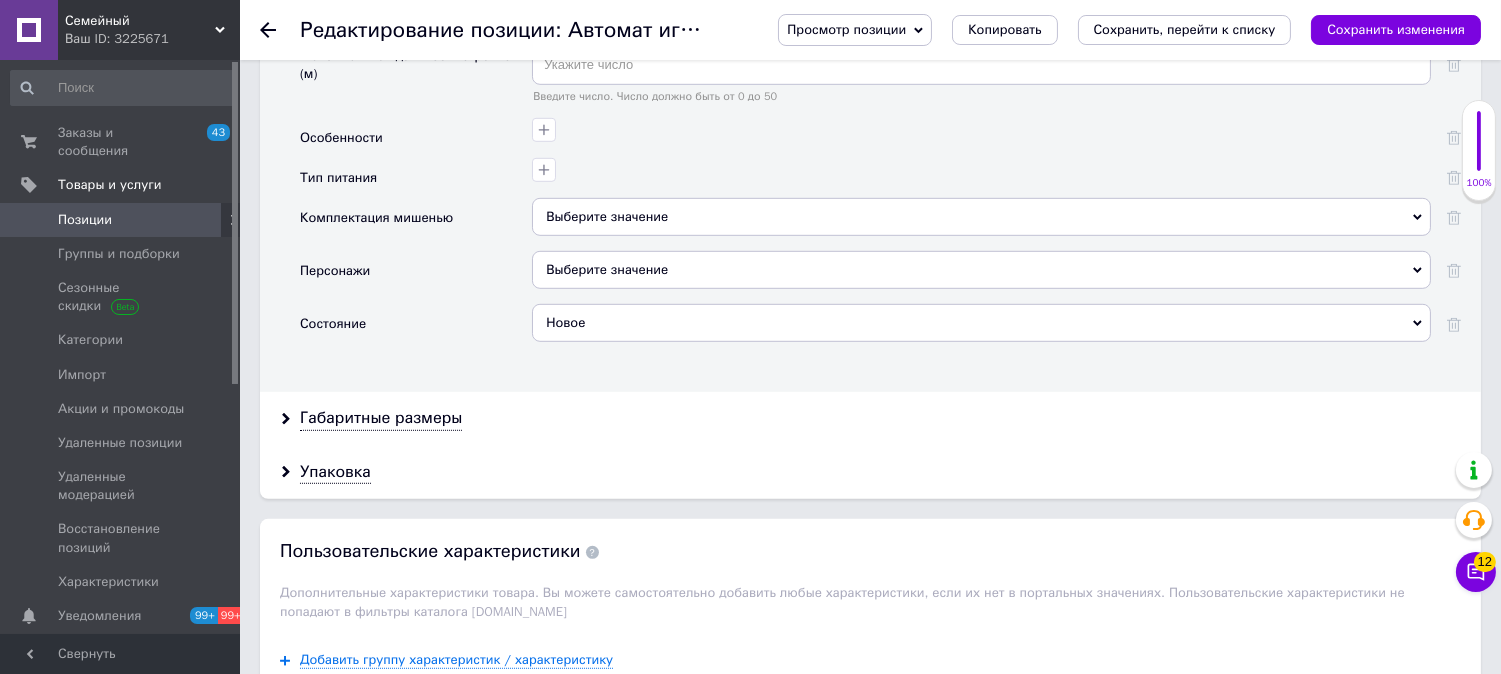 scroll, scrollTop: 2333, scrollLeft: 0, axis: vertical 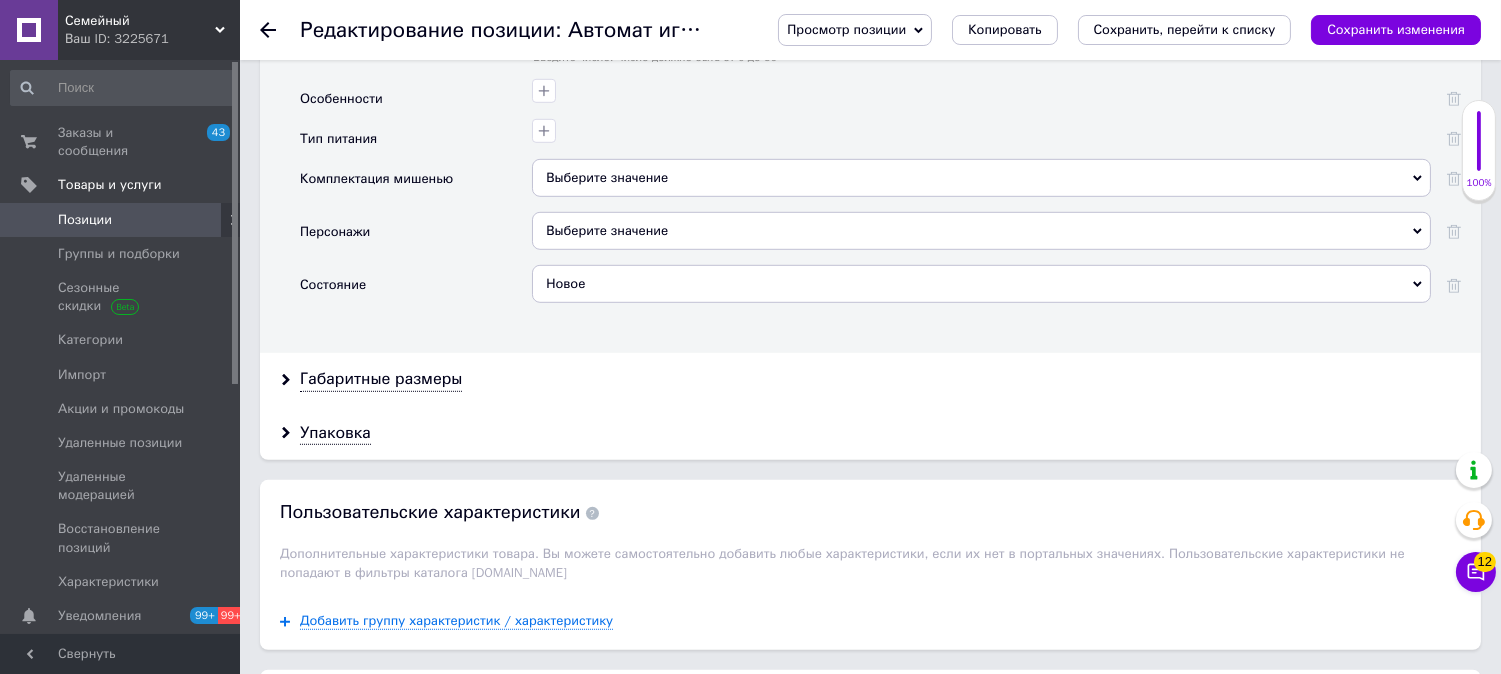 click 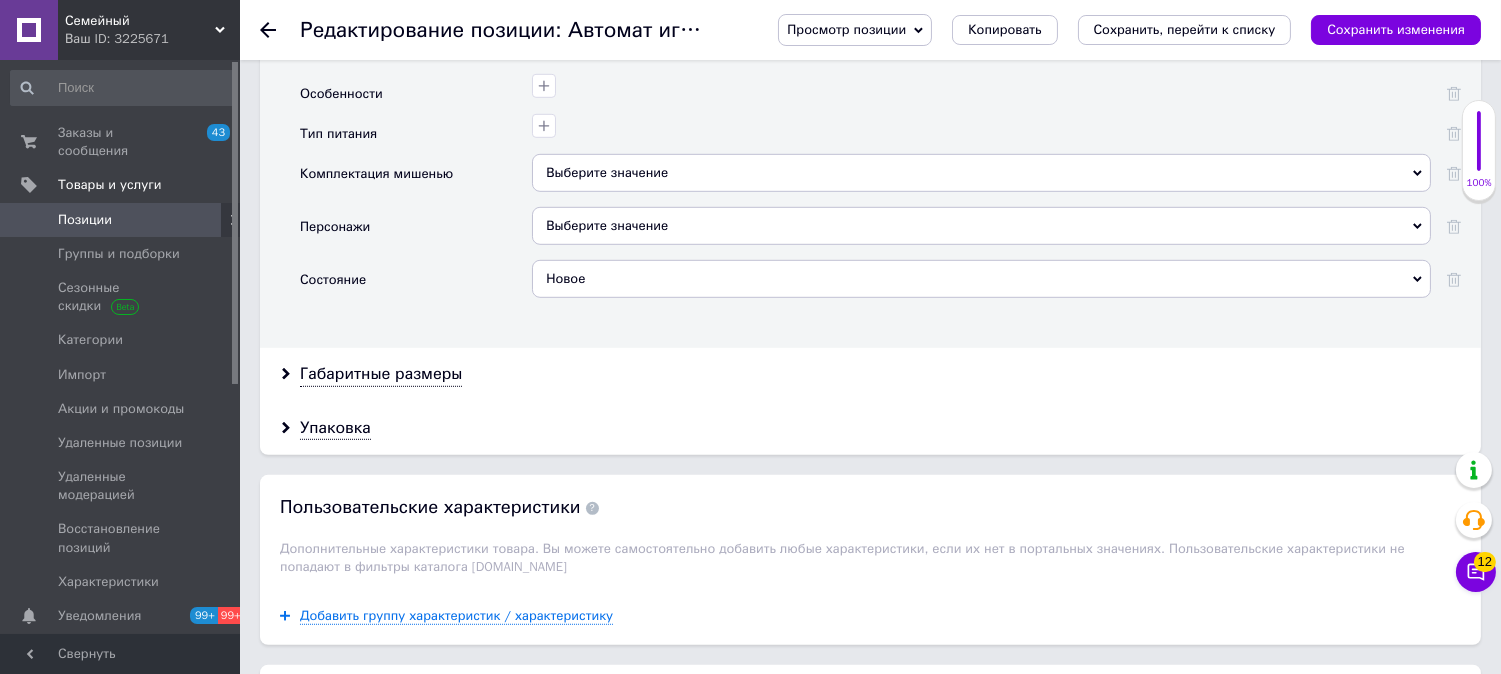 click 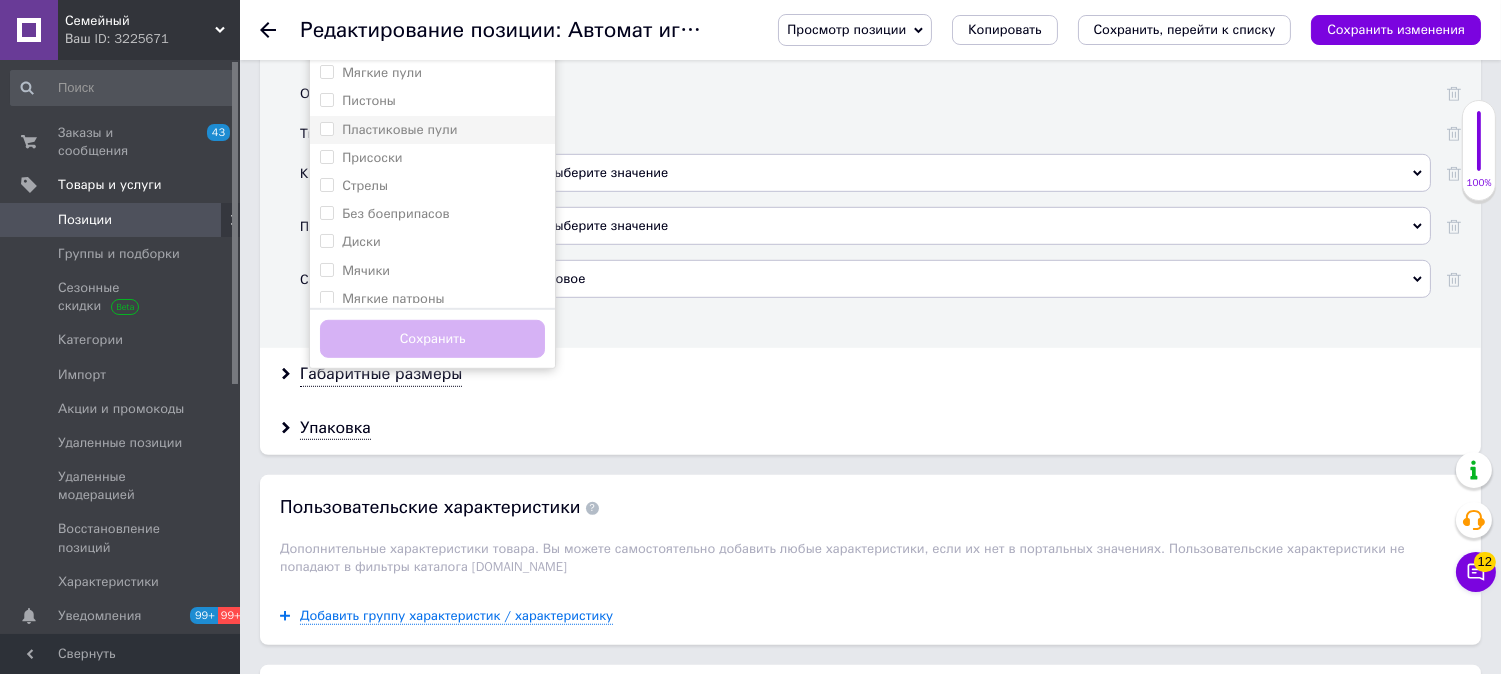 click on "Пластиковые пули" at bounding box center [399, 129] 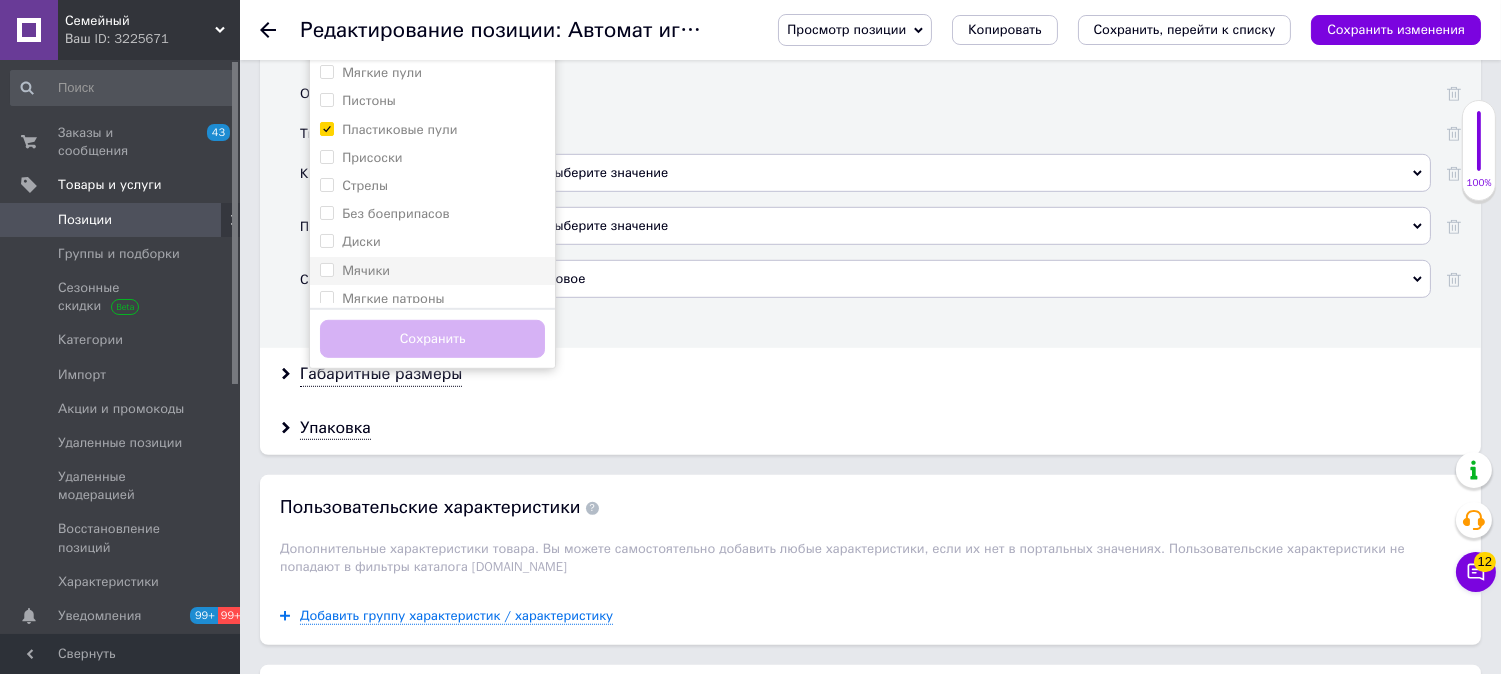 checkbox on "true" 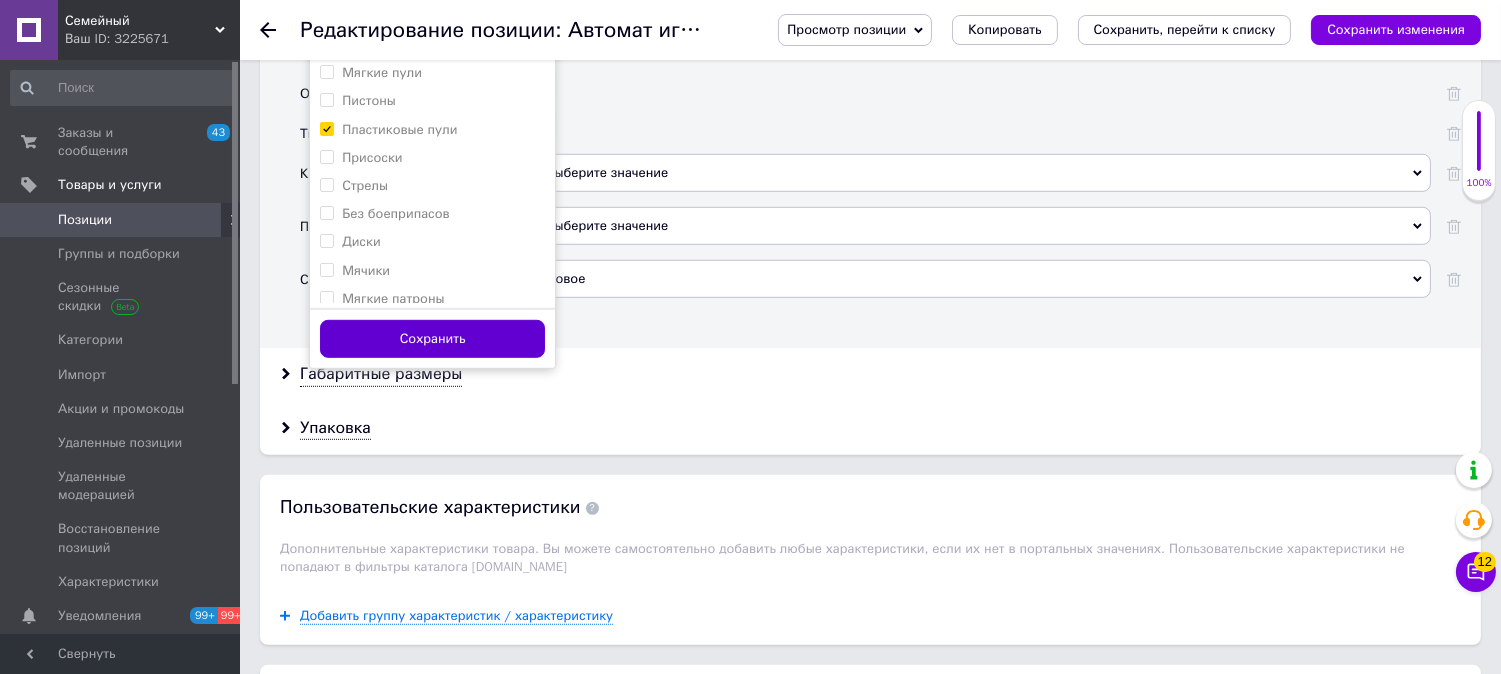 click on "Сохранить" at bounding box center [432, 339] 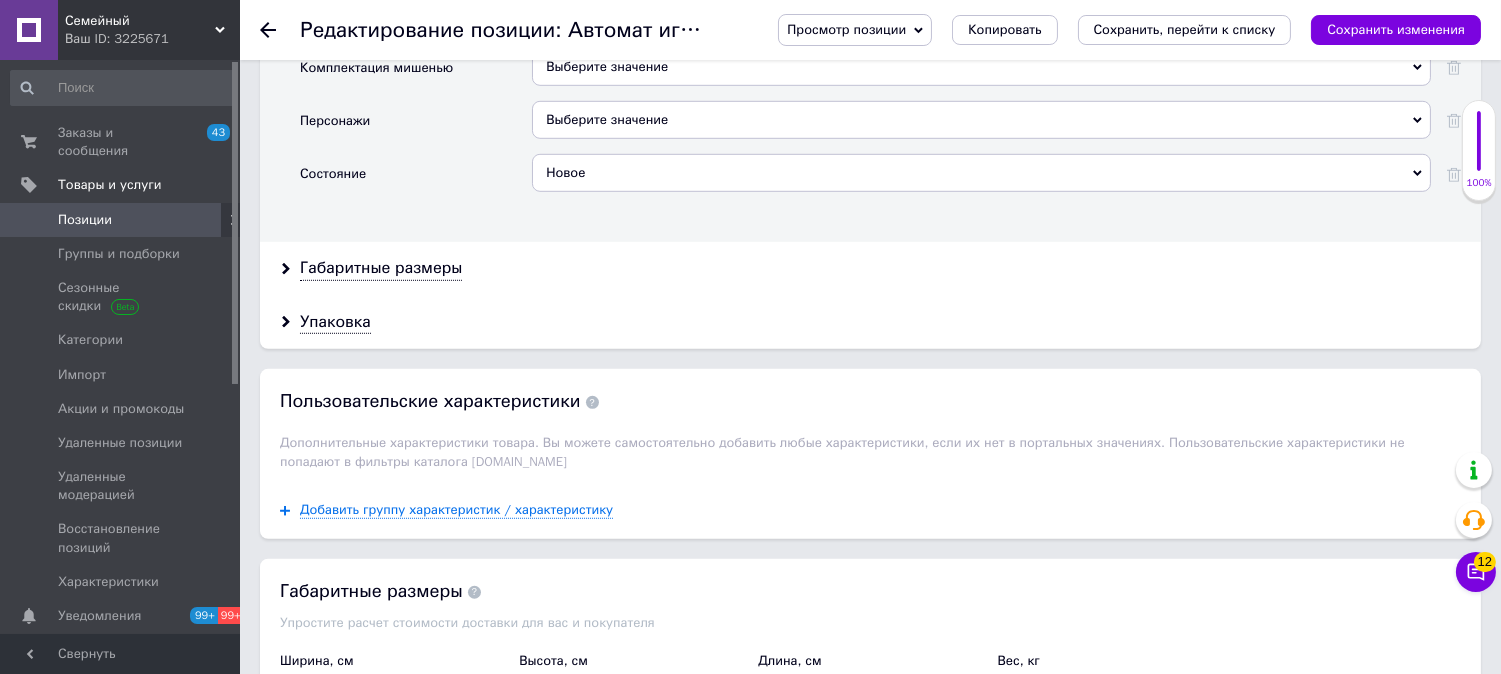 scroll, scrollTop: 2333, scrollLeft: 0, axis: vertical 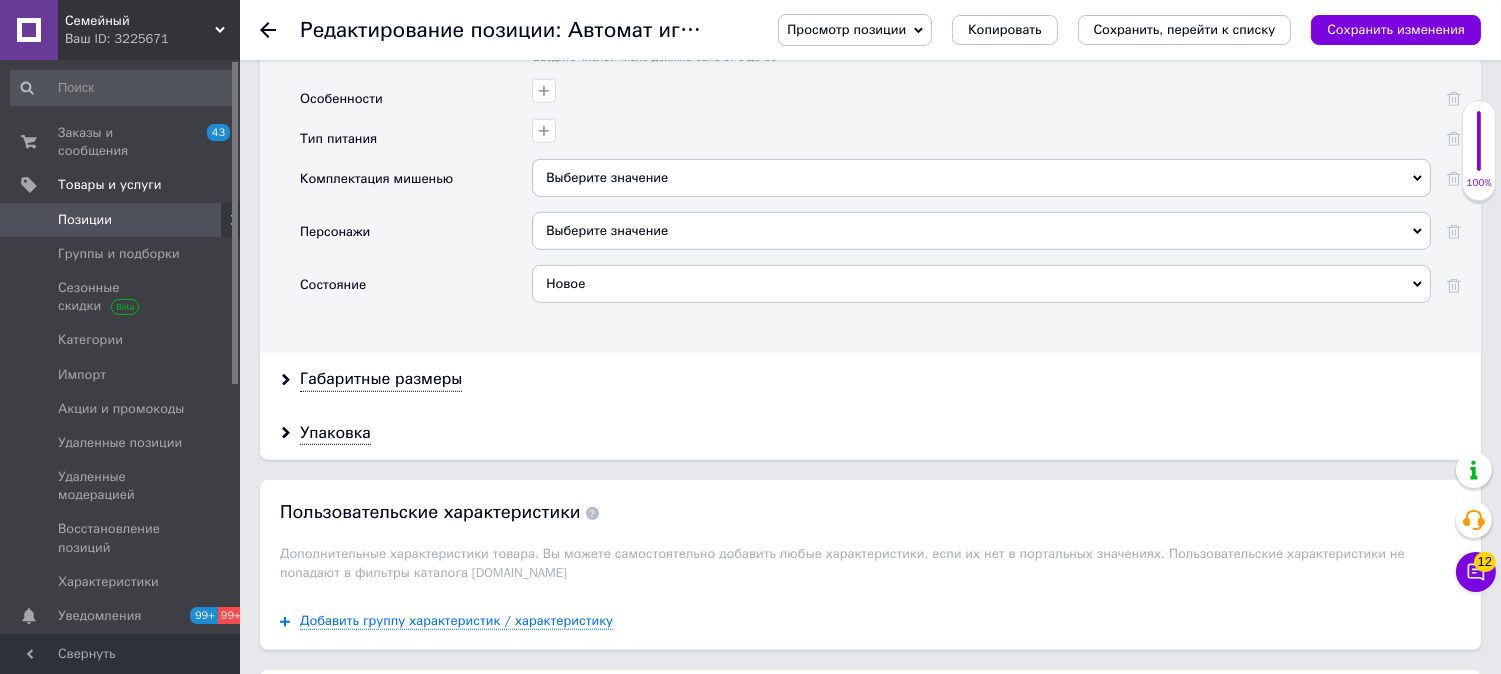 click on "Белый" at bounding box center (981, -28) 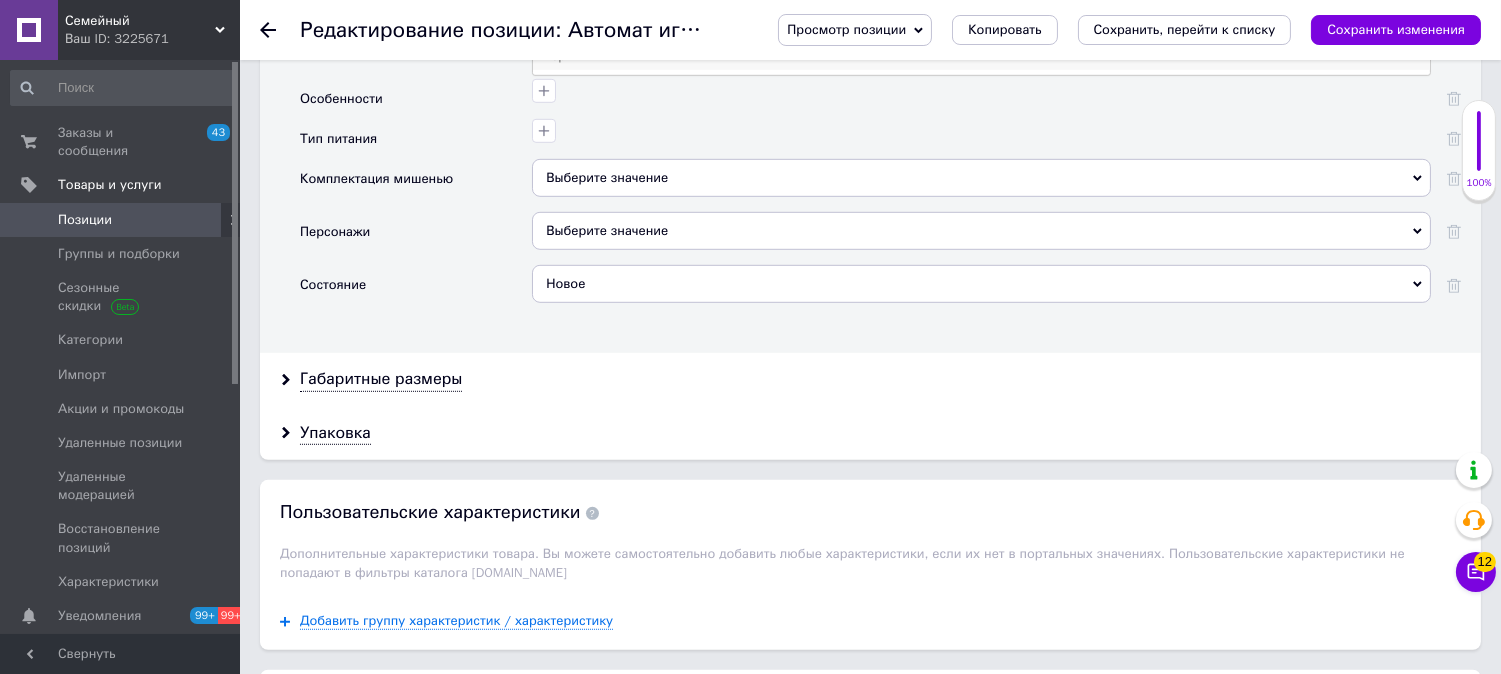 type on "че" 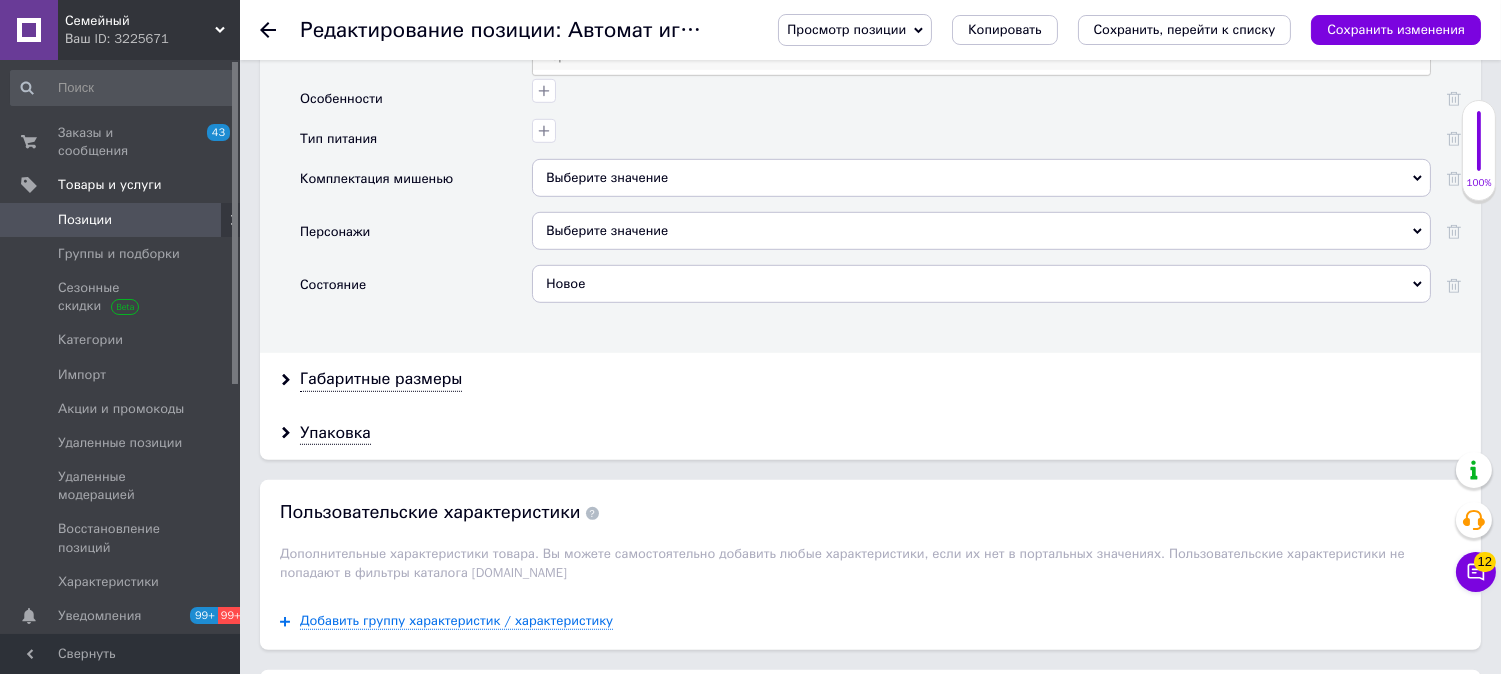 click on "Черный" at bounding box center [981, 56] 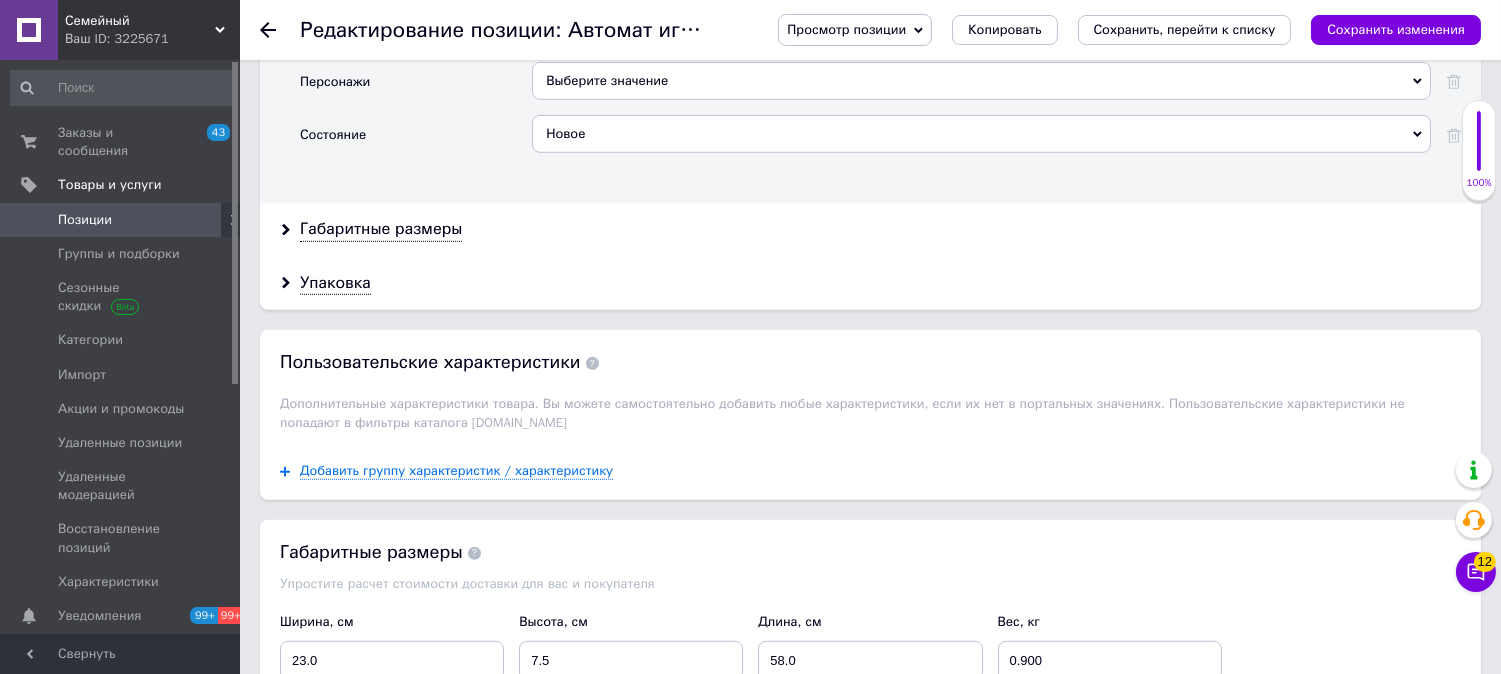 scroll, scrollTop: 2444, scrollLeft: 0, axis: vertical 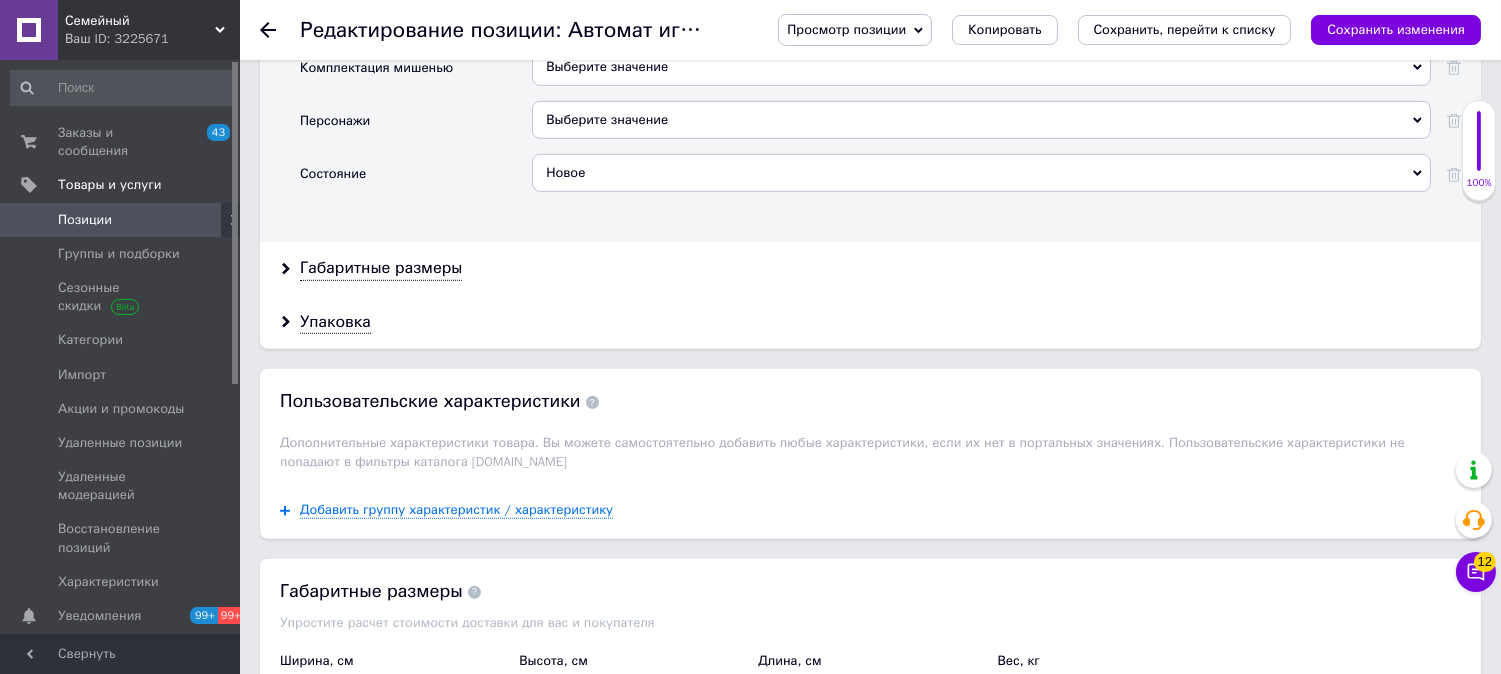 click 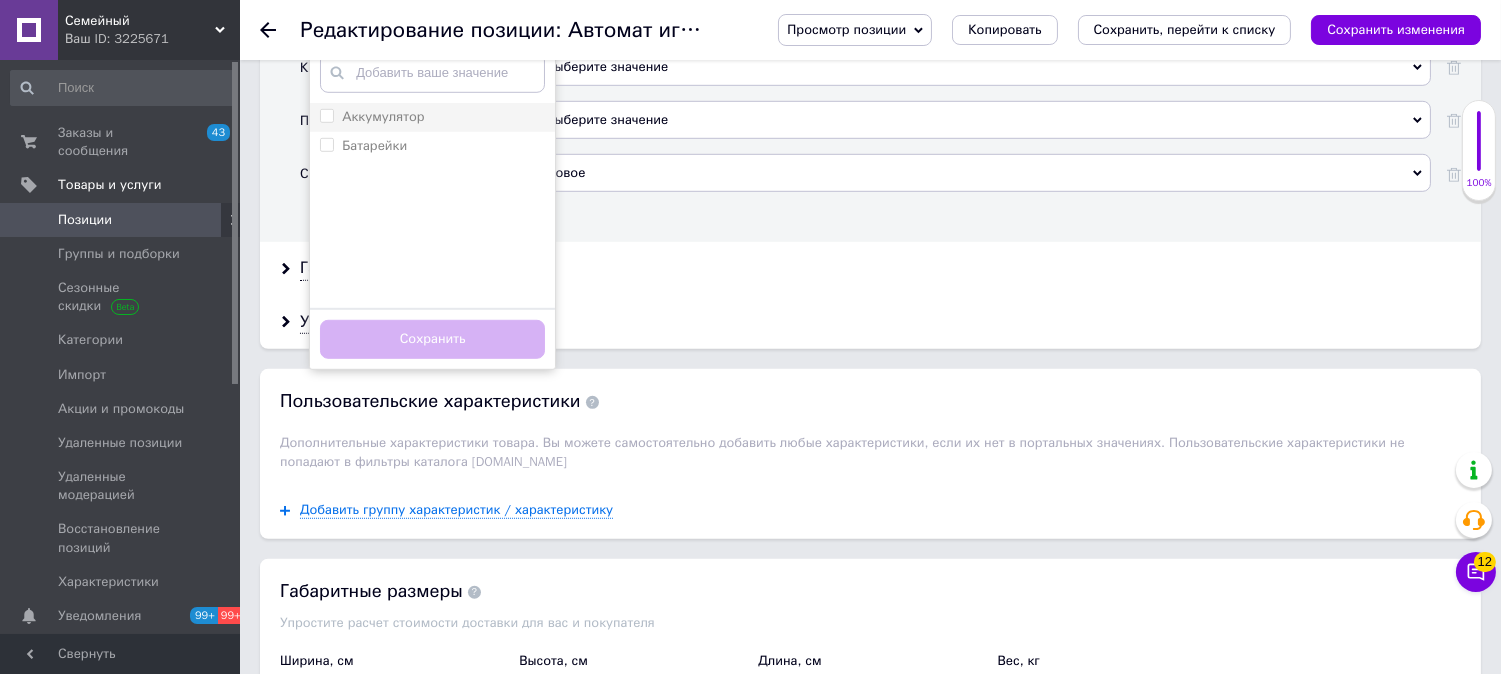 click on "Аккумулятор" at bounding box center [383, 116] 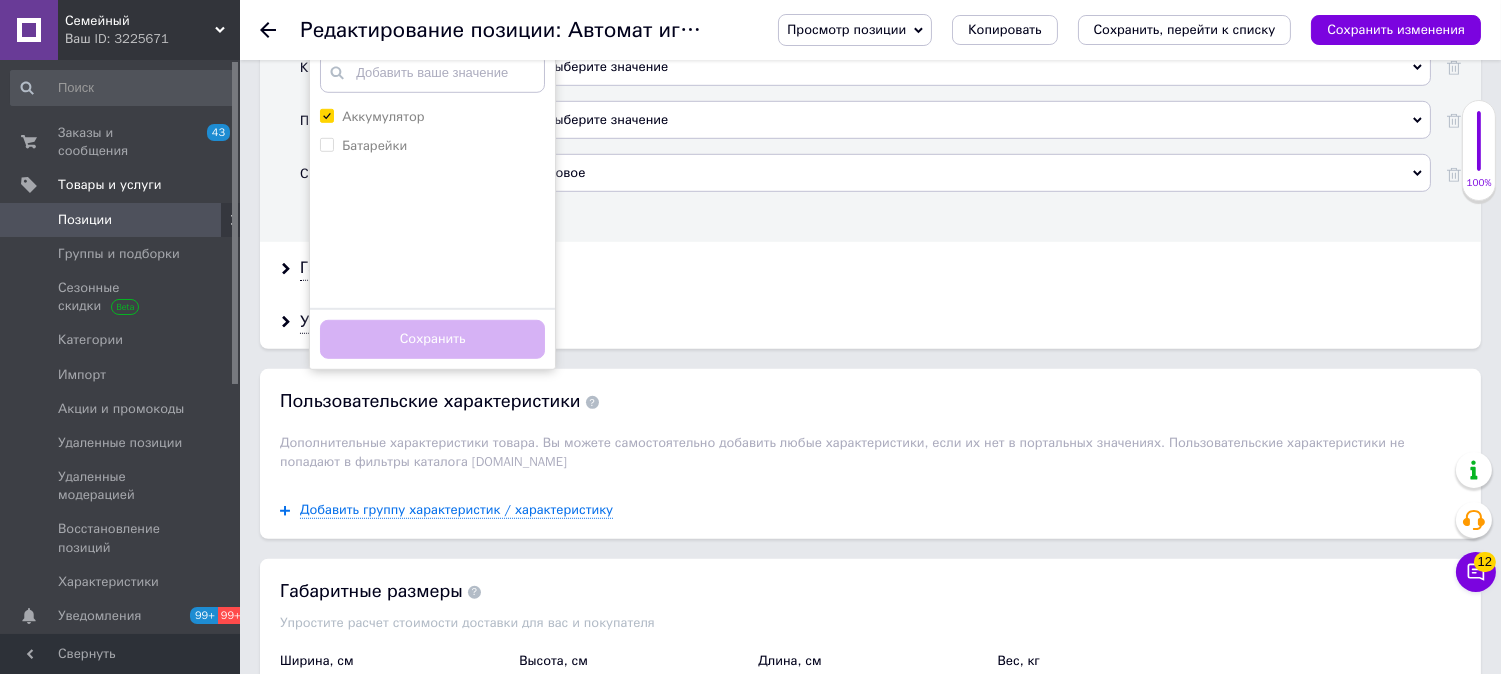 checkbox on "true" 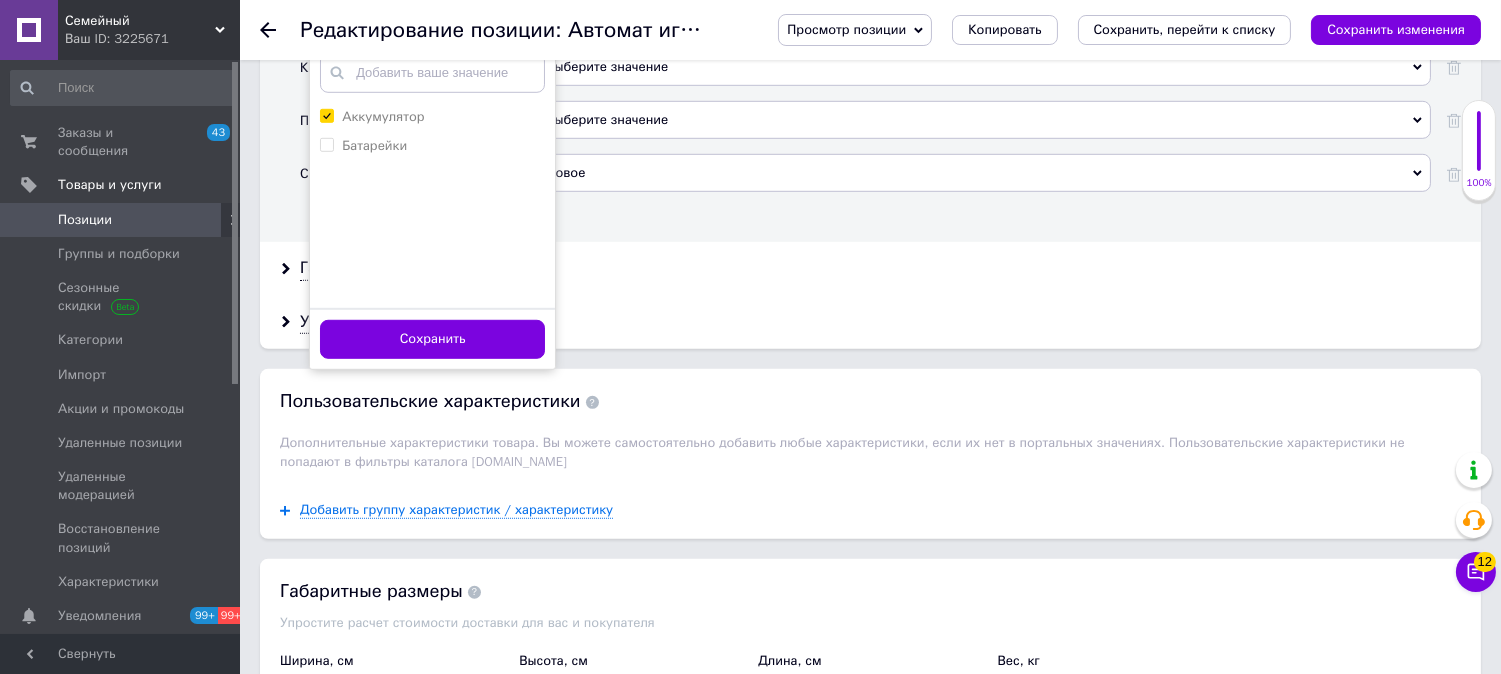 click on "Сохранить" at bounding box center [432, 339] 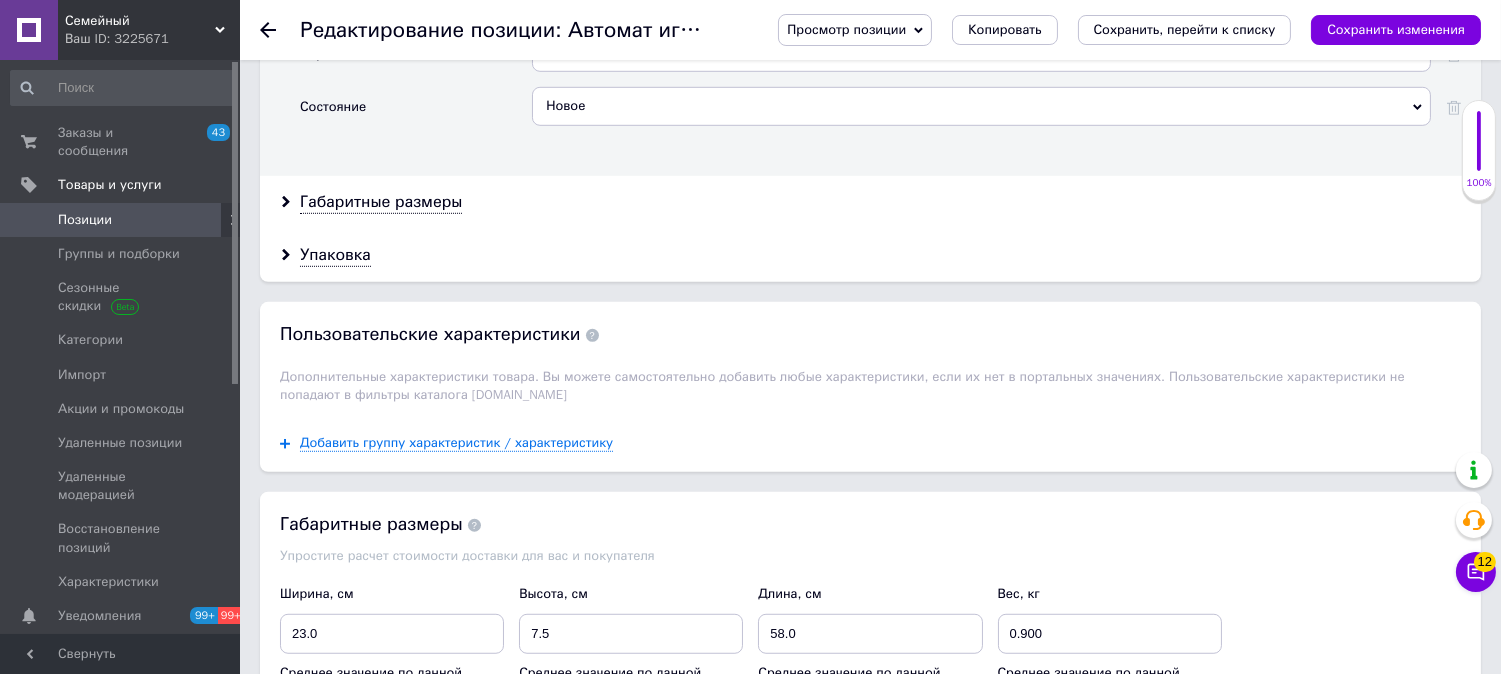 scroll, scrollTop: 2555, scrollLeft: 0, axis: vertical 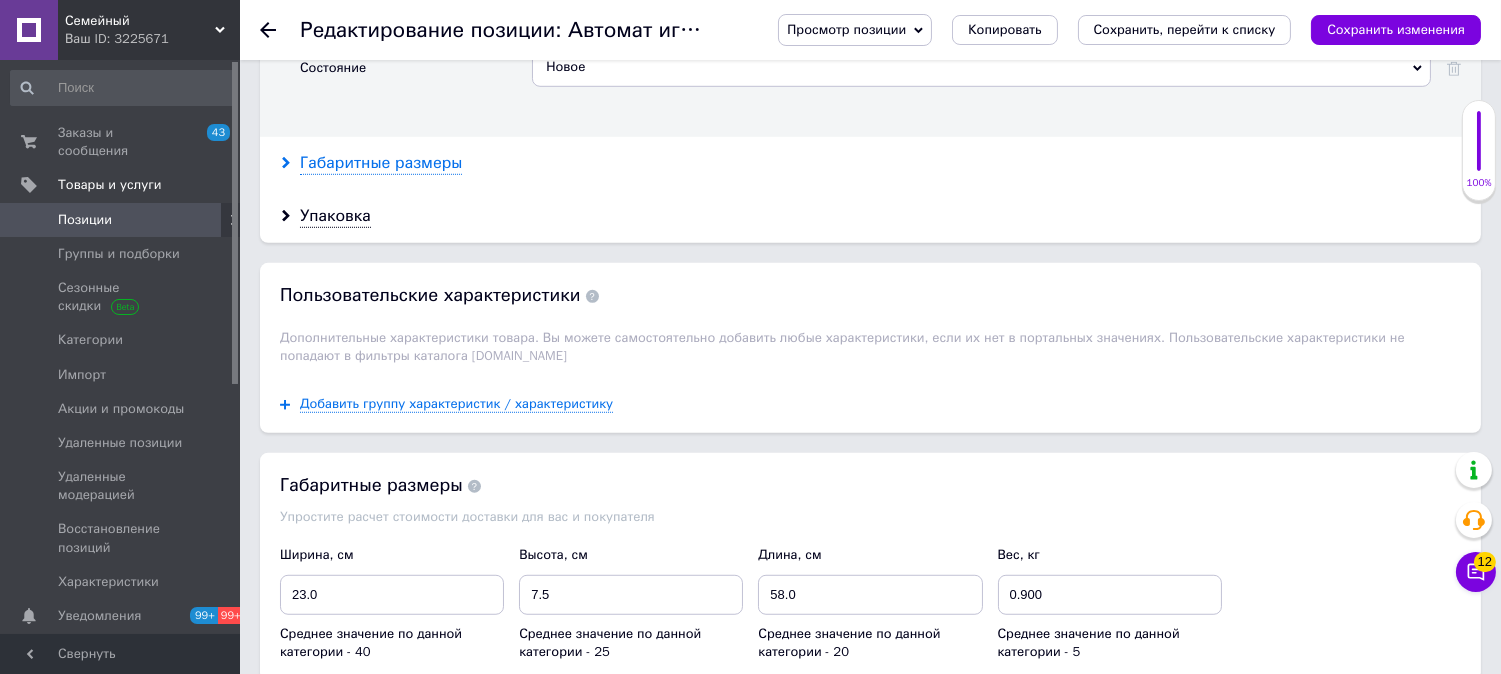 click 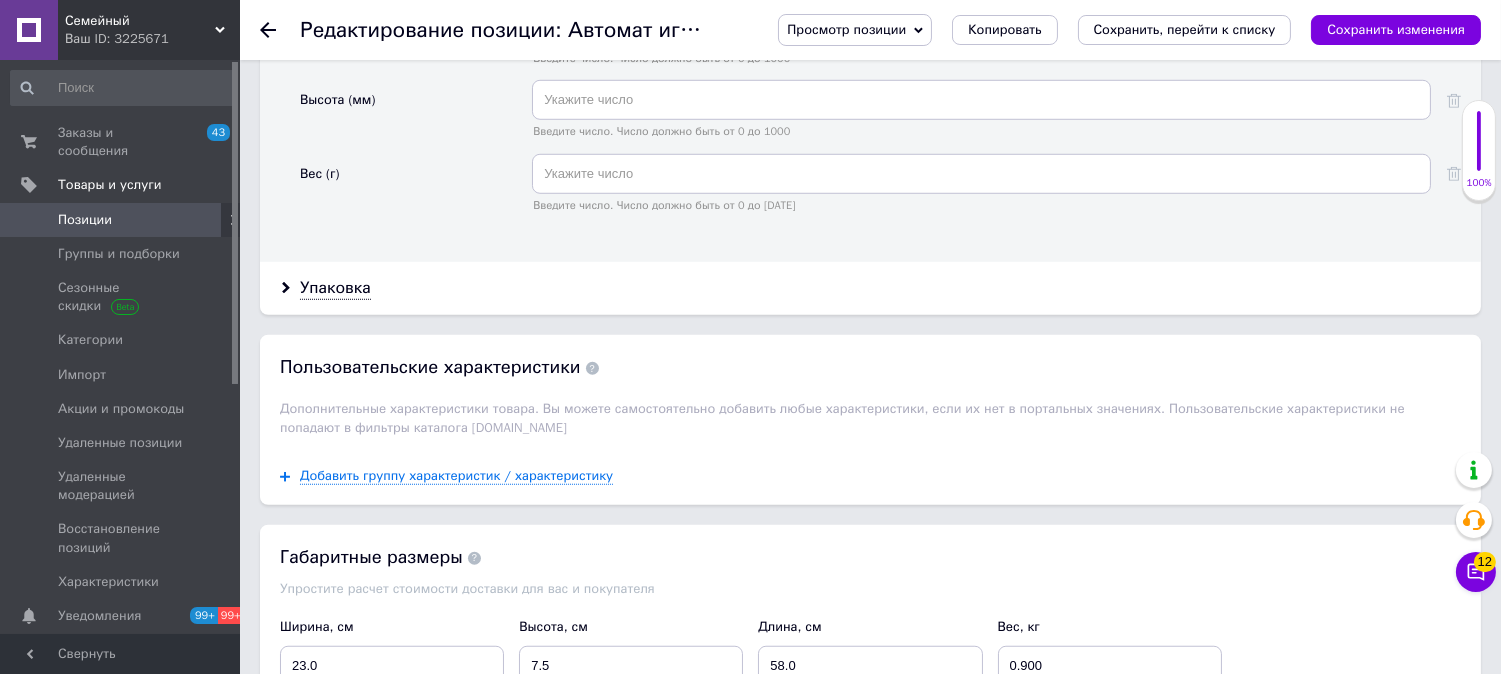 scroll, scrollTop: 2777, scrollLeft: 0, axis: vertical 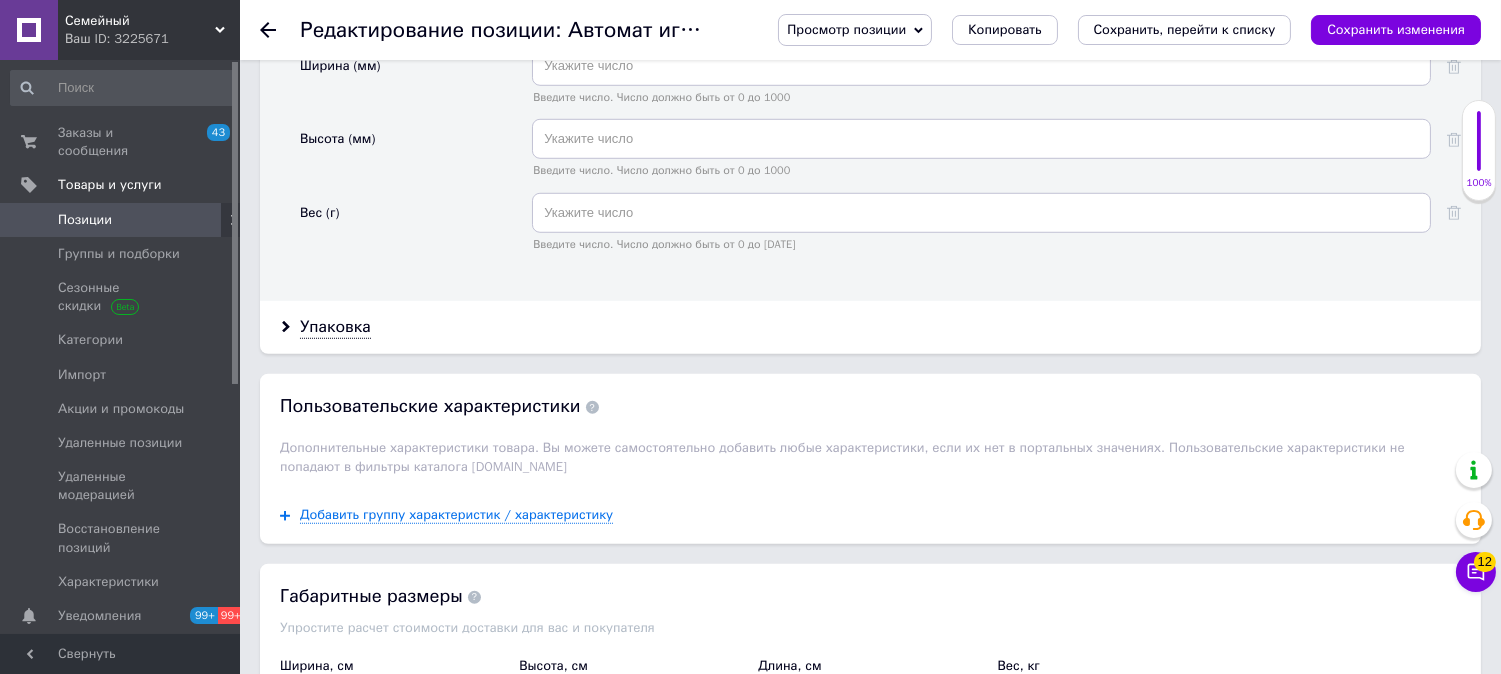 drag, startPoint x: 584, startPoint y: 177, endPoint x: 475, endPoint y: 170, distance: 109.22454 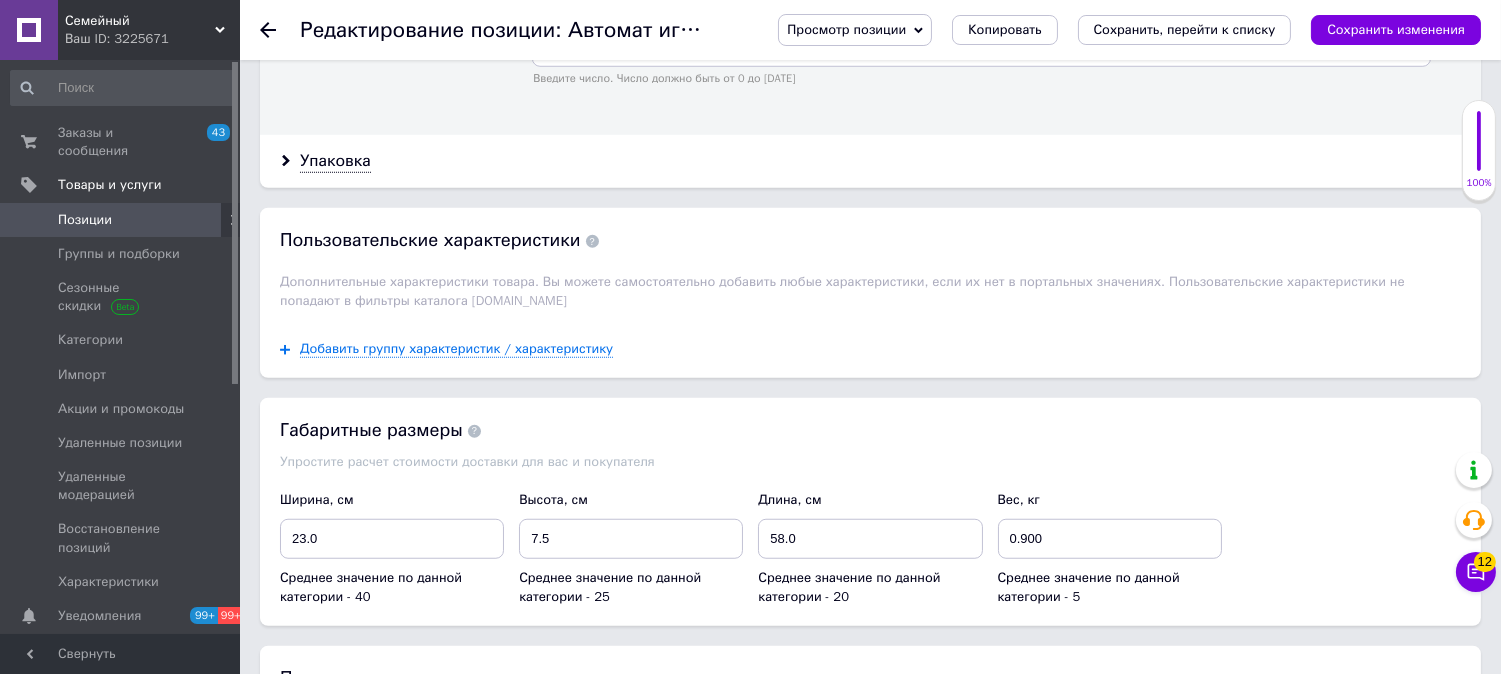 scroll, scrollTop: 3111, scrollLeft: 0, axis: vertical 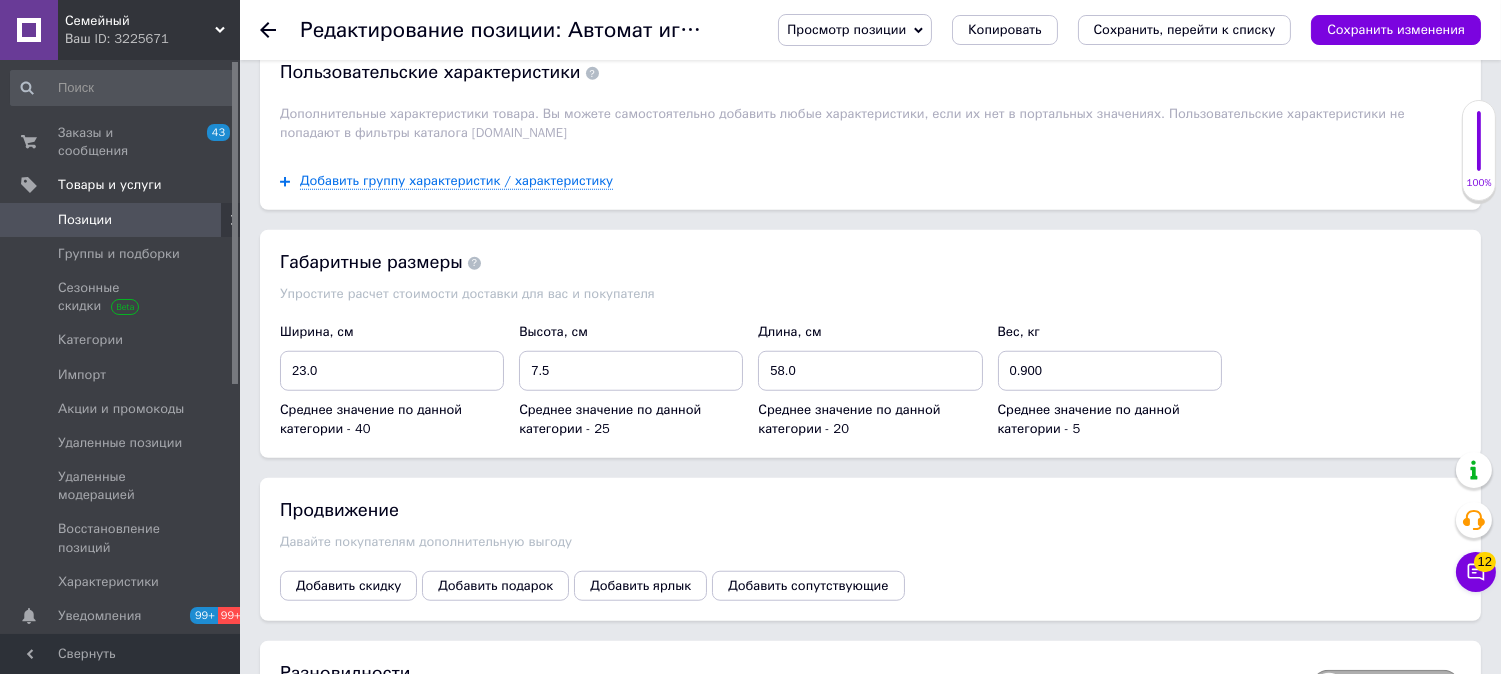 type on "310" 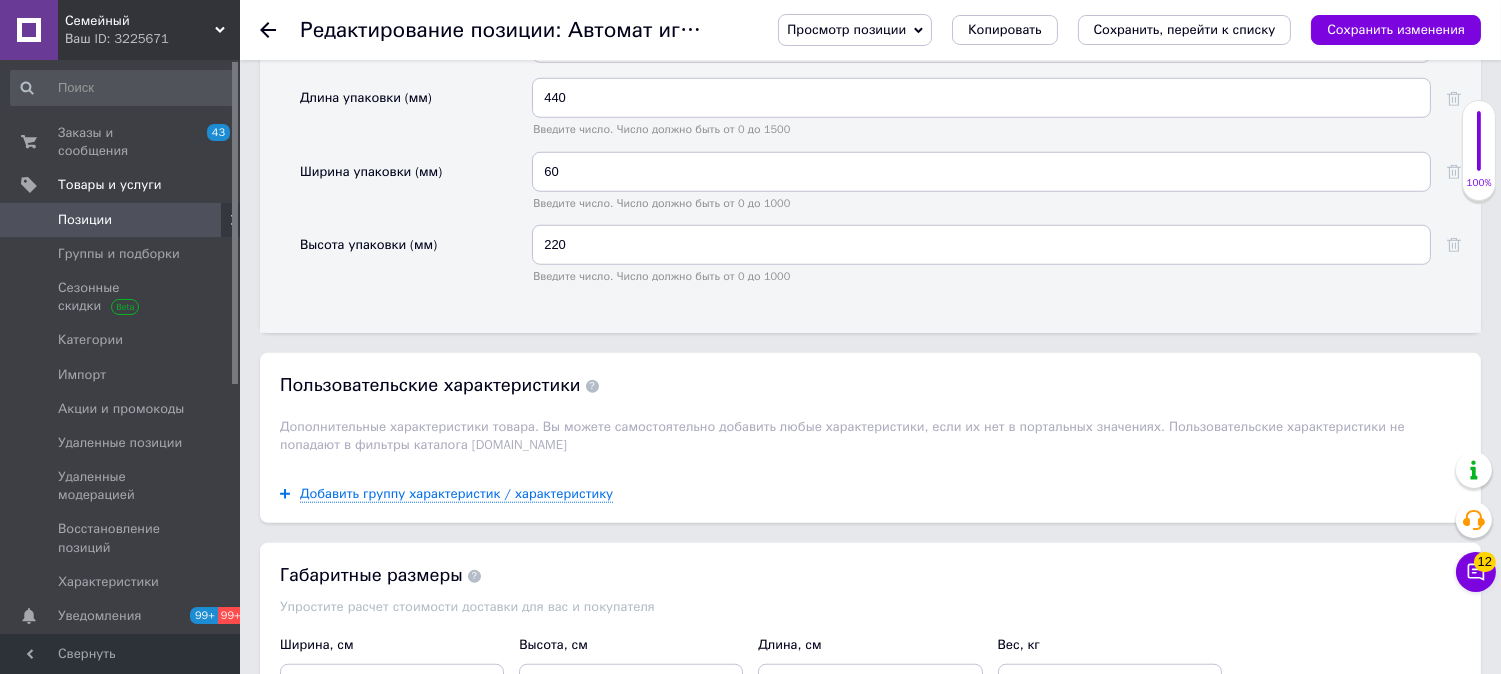 click on "Картонная коробка" at bounding box center (981, 44) 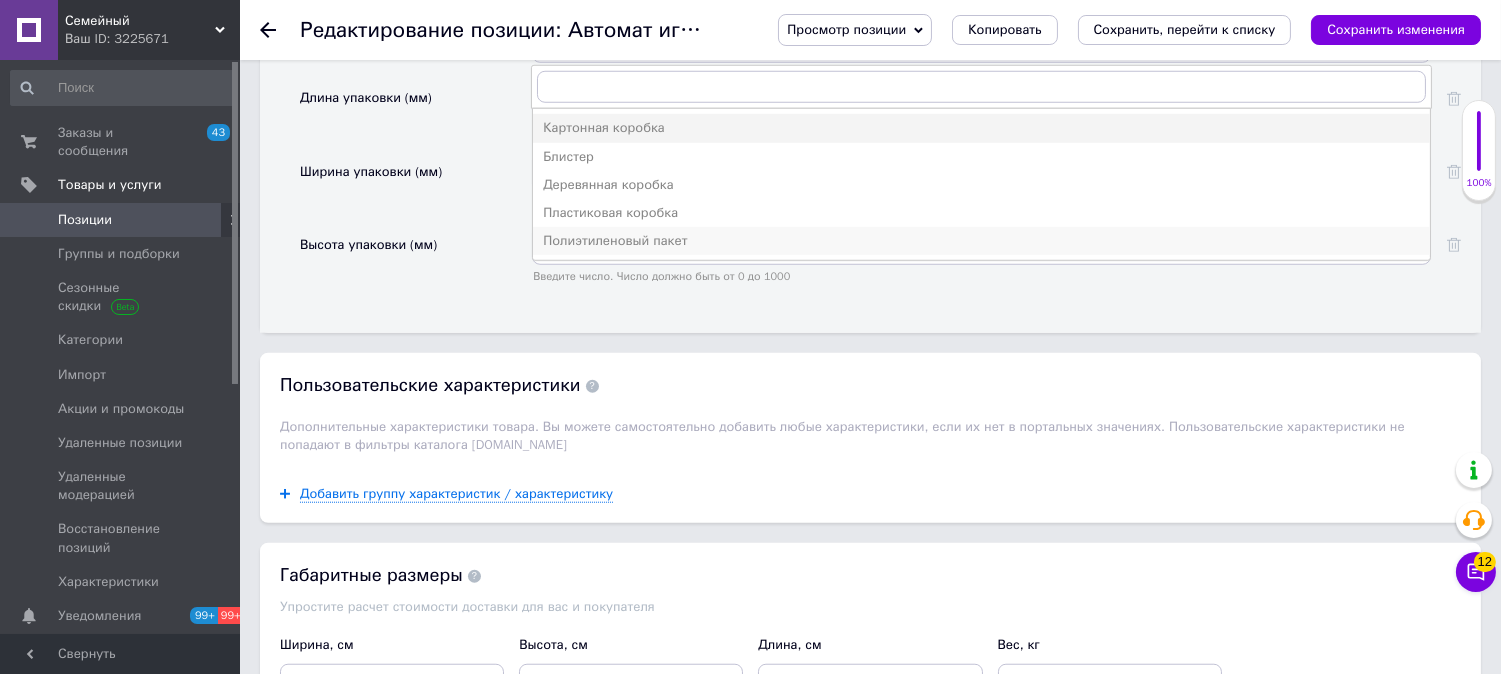click on "Полиэтиленовый пакет" at bounding box center (981, 241) 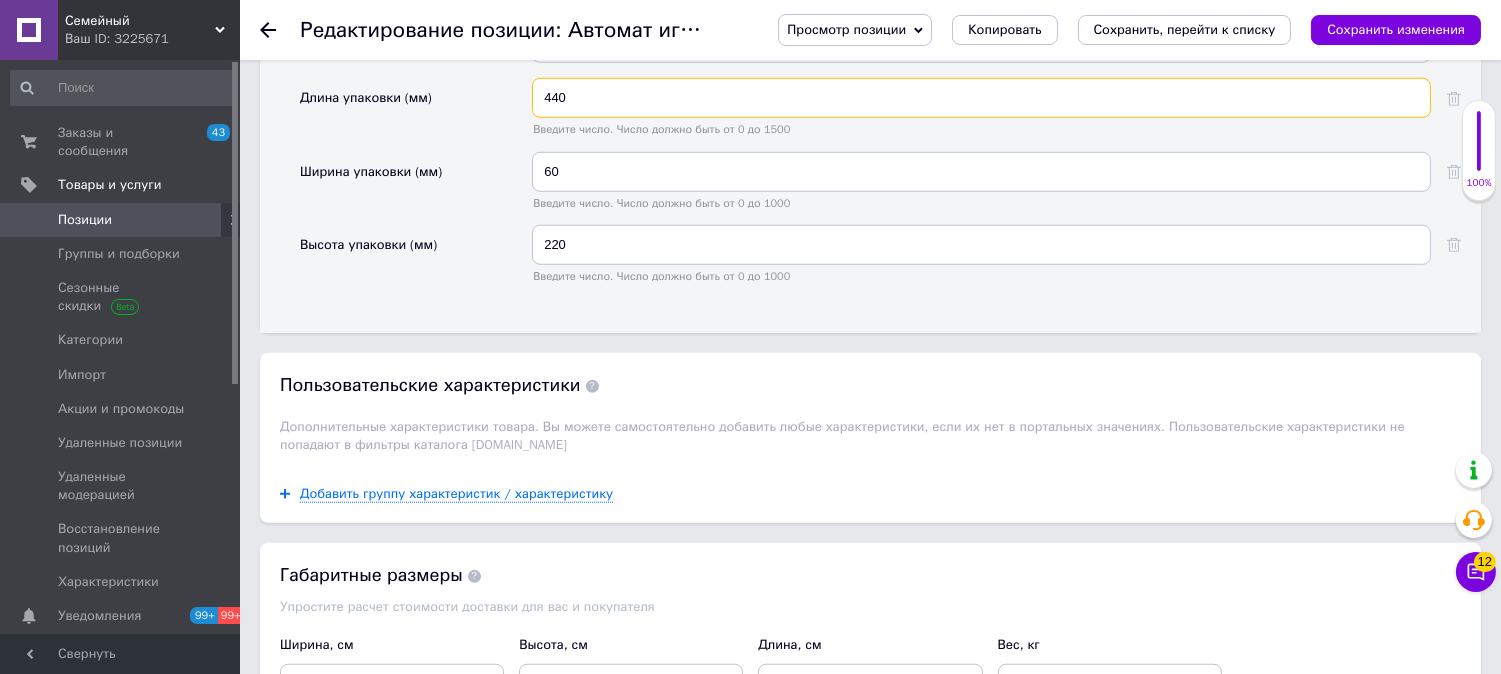 click on "440" at bounding box center (981, 98) 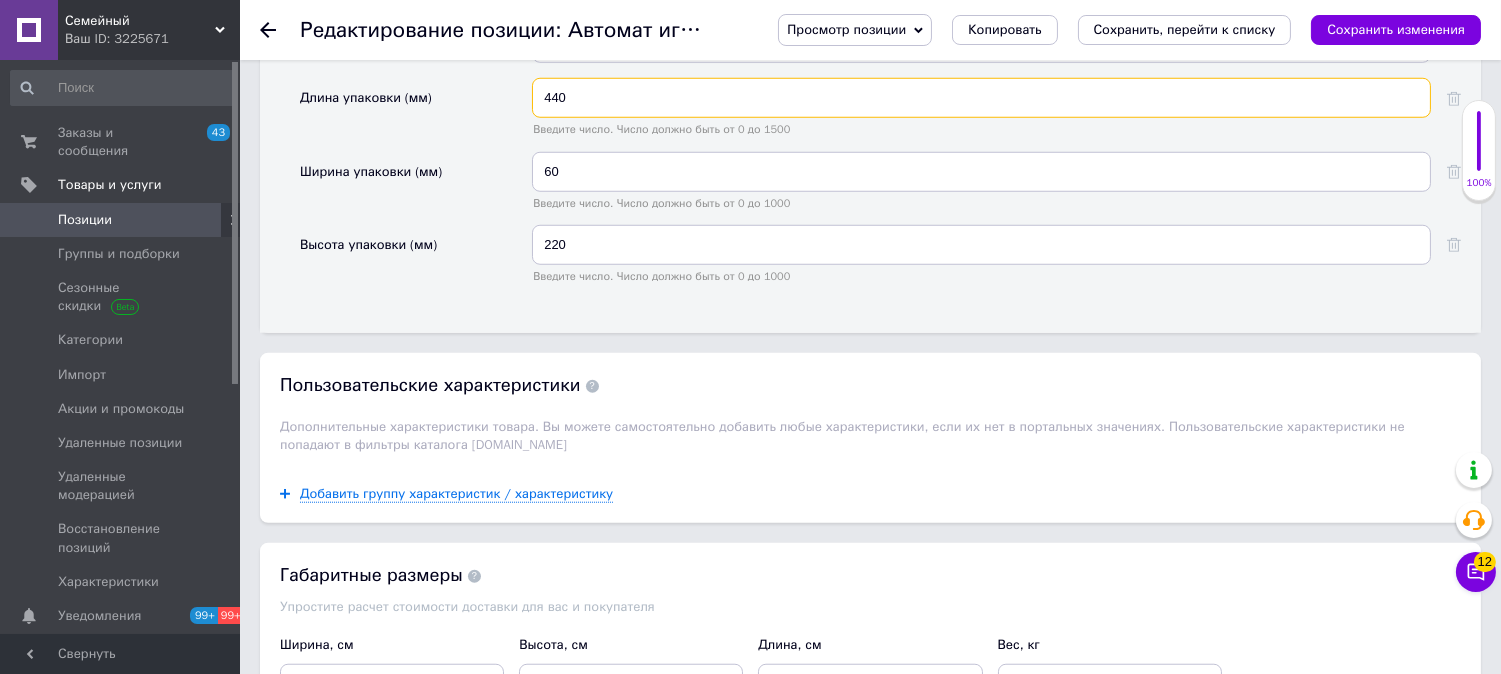 click on "Длина упаковки (мм) 440 Введите число. Число должно быть от 0 до [DATE]" at bounding box center (880, 114) 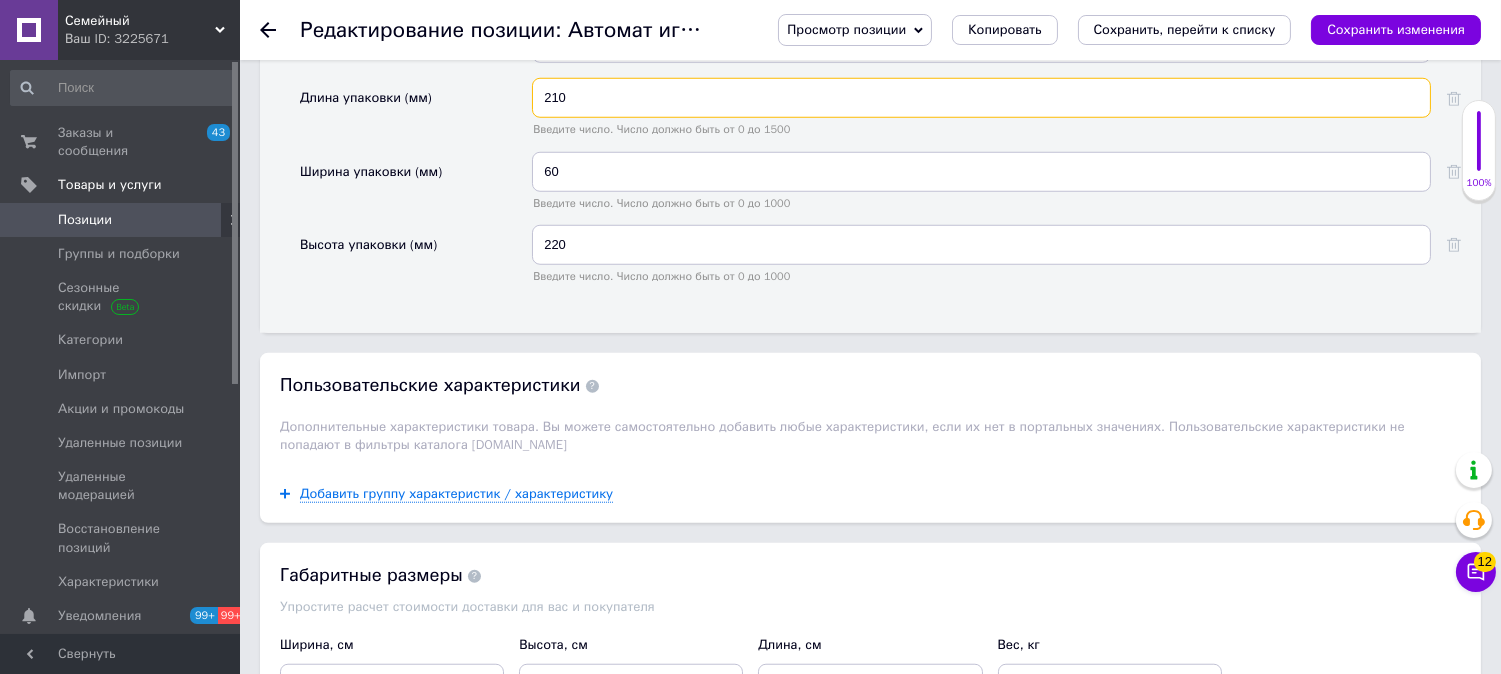 type on "210" 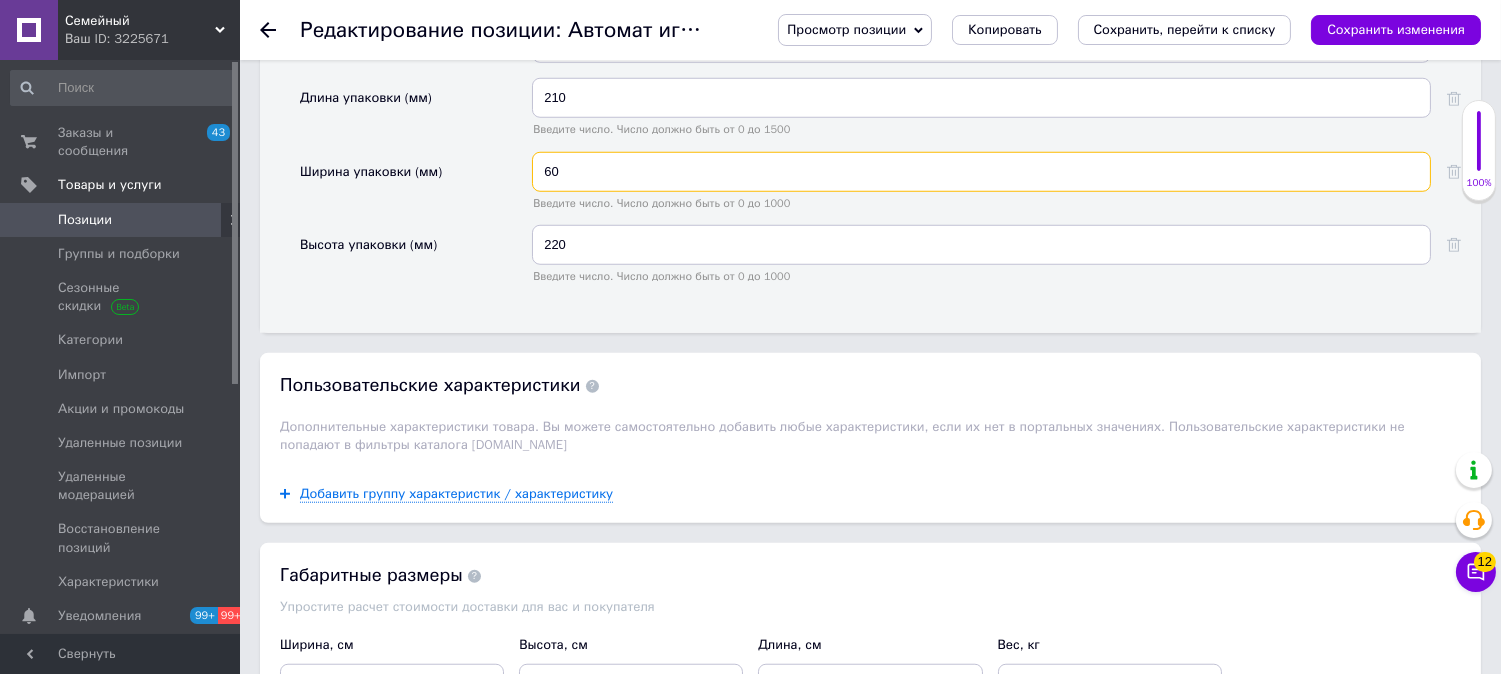 click on "60" at bounding box center (981, 172) 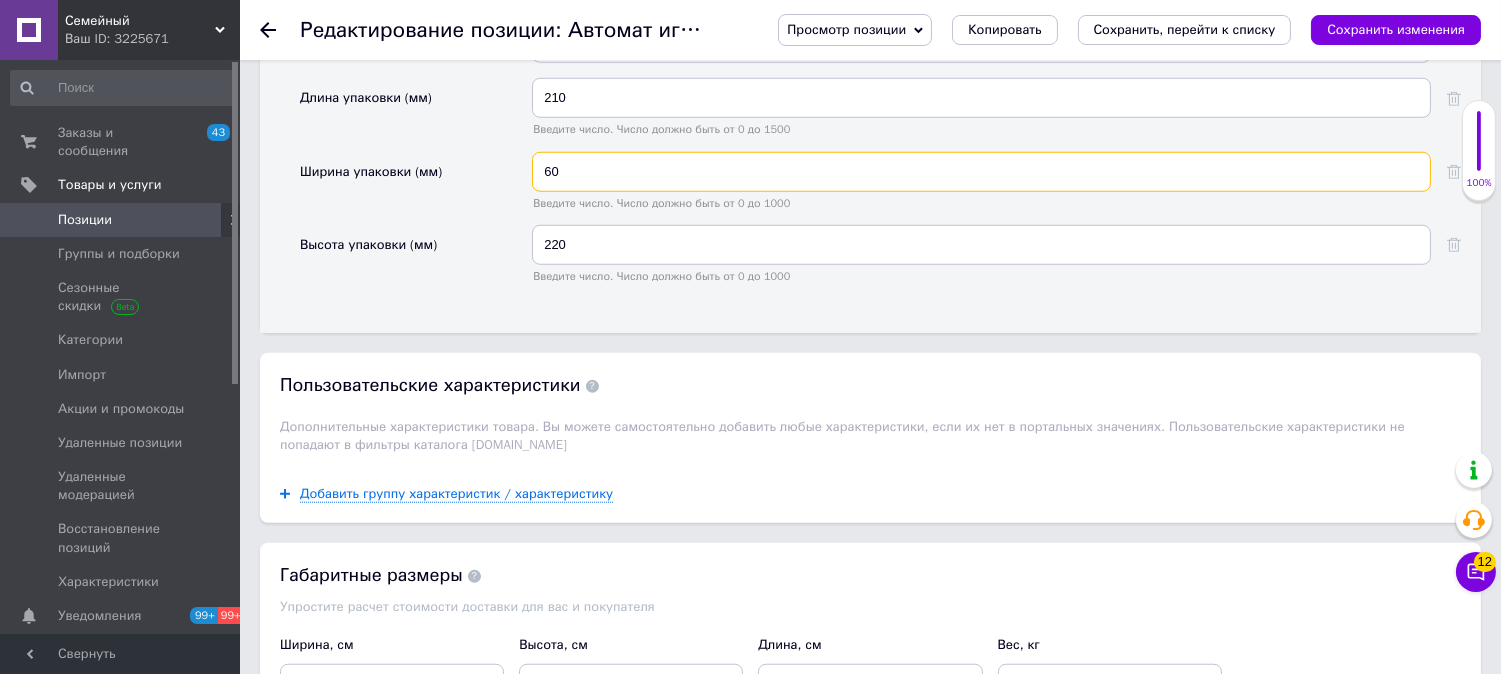 click on "Ширина упаковки (мм) 60 Введите число. Число должно быть от 0 до [DATE]" at bounding box center [880, 188] 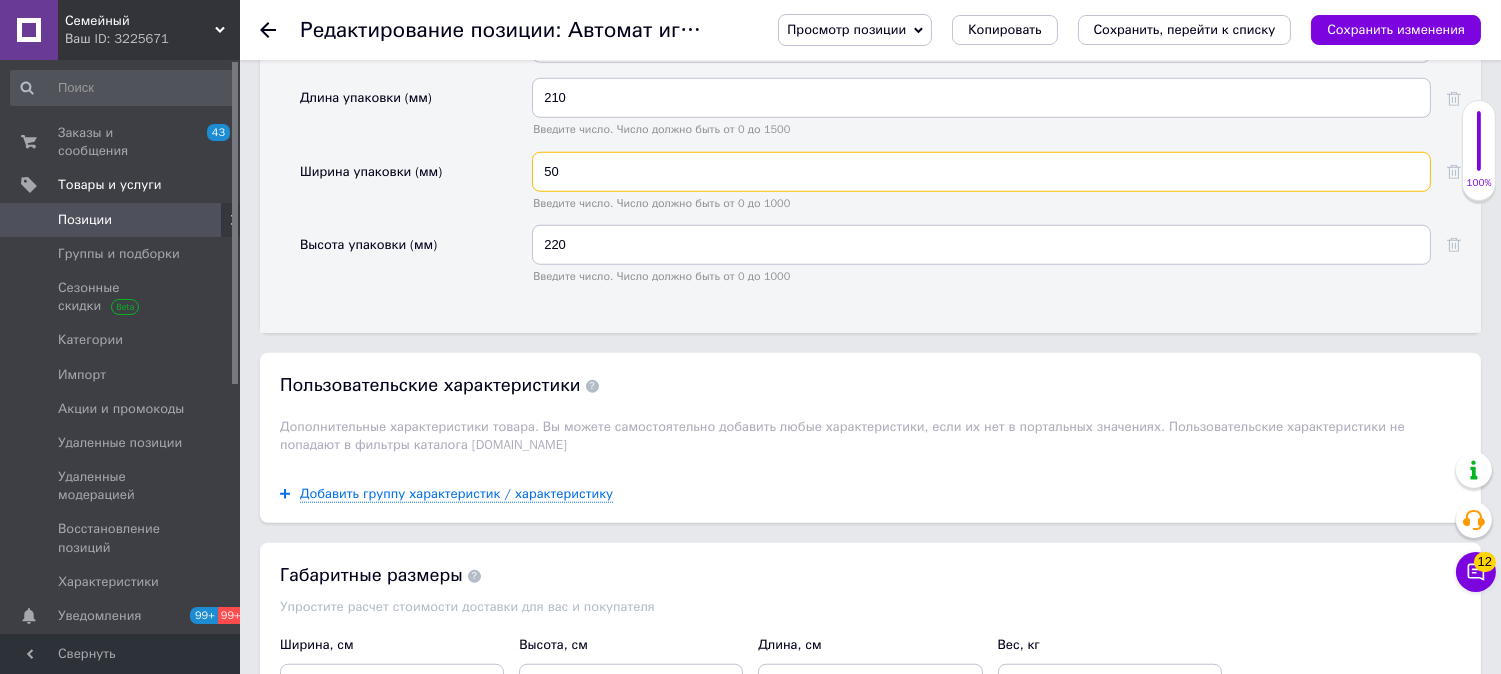 type on "50" 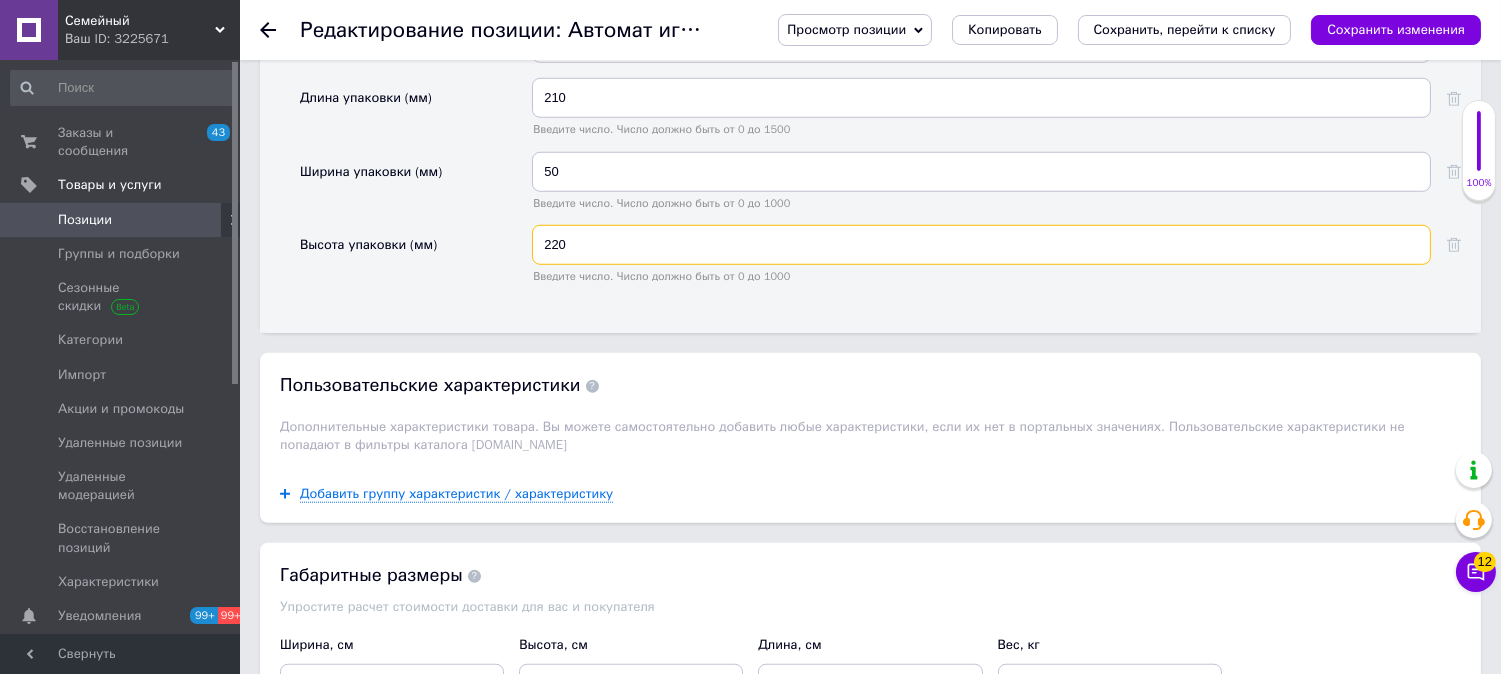 drag, startPoint x: 572, startPoint y: 431, endPoint x: 518, endPoint y: 423, distance: 54.589375 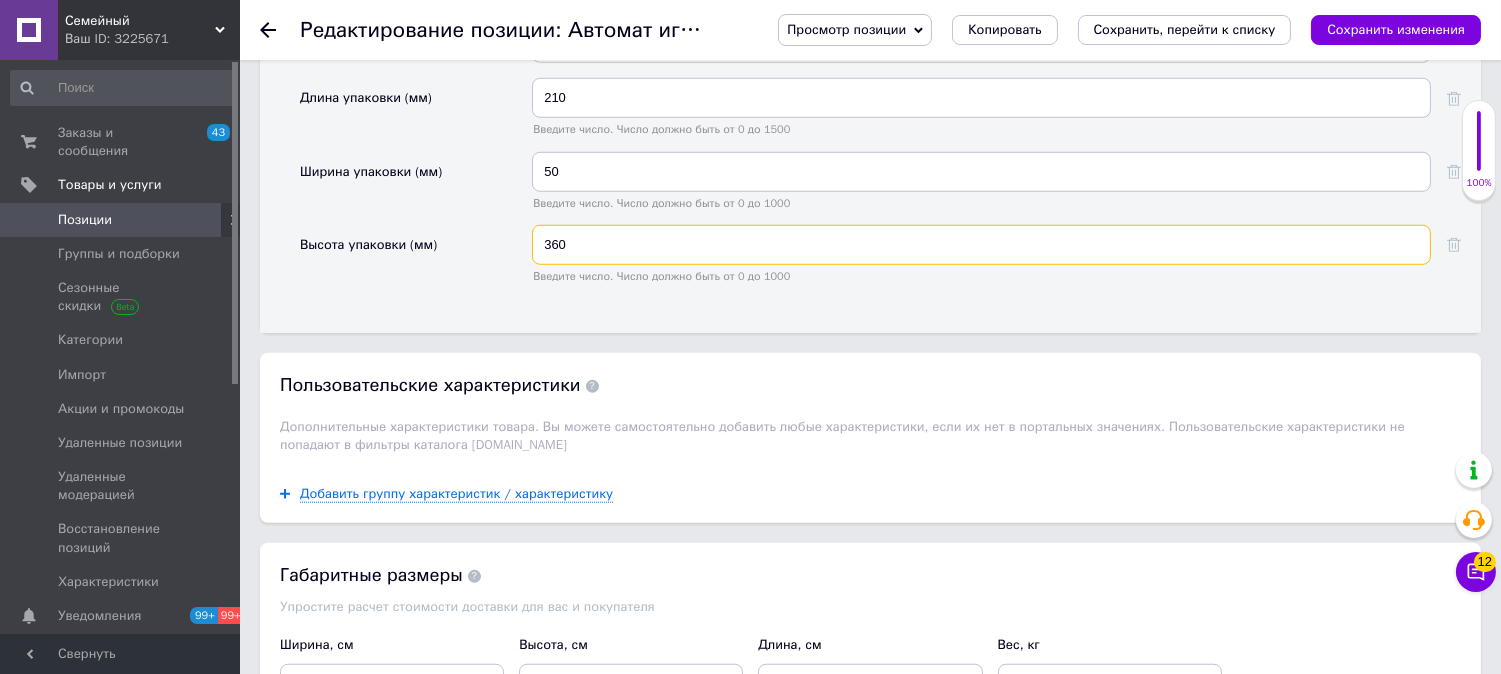 type on "360" 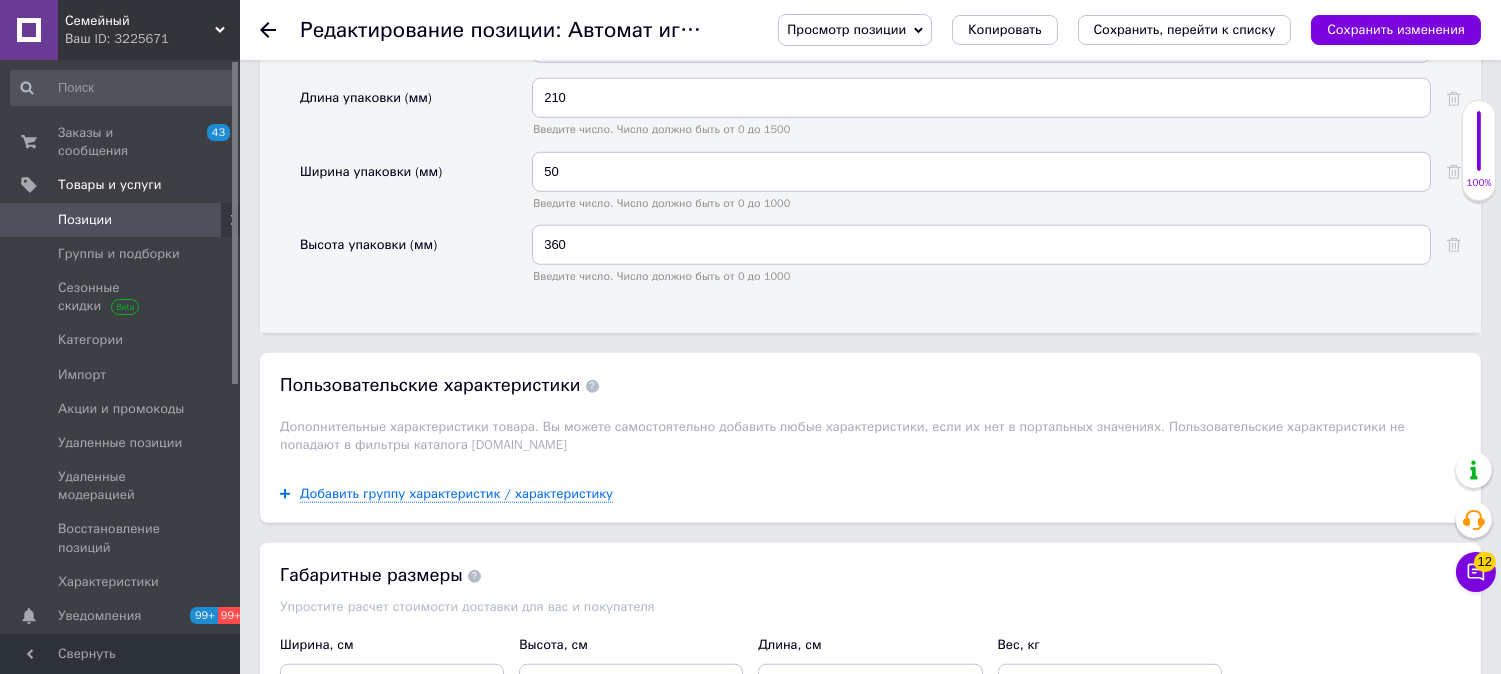 click on "Просмотр позиции Сохранить и посмотреть на сайте Сохранить и посмотреть на портале Копировать Сохранить, перейти к списку Сохранить изменения" at bounding box center (1109, 30) 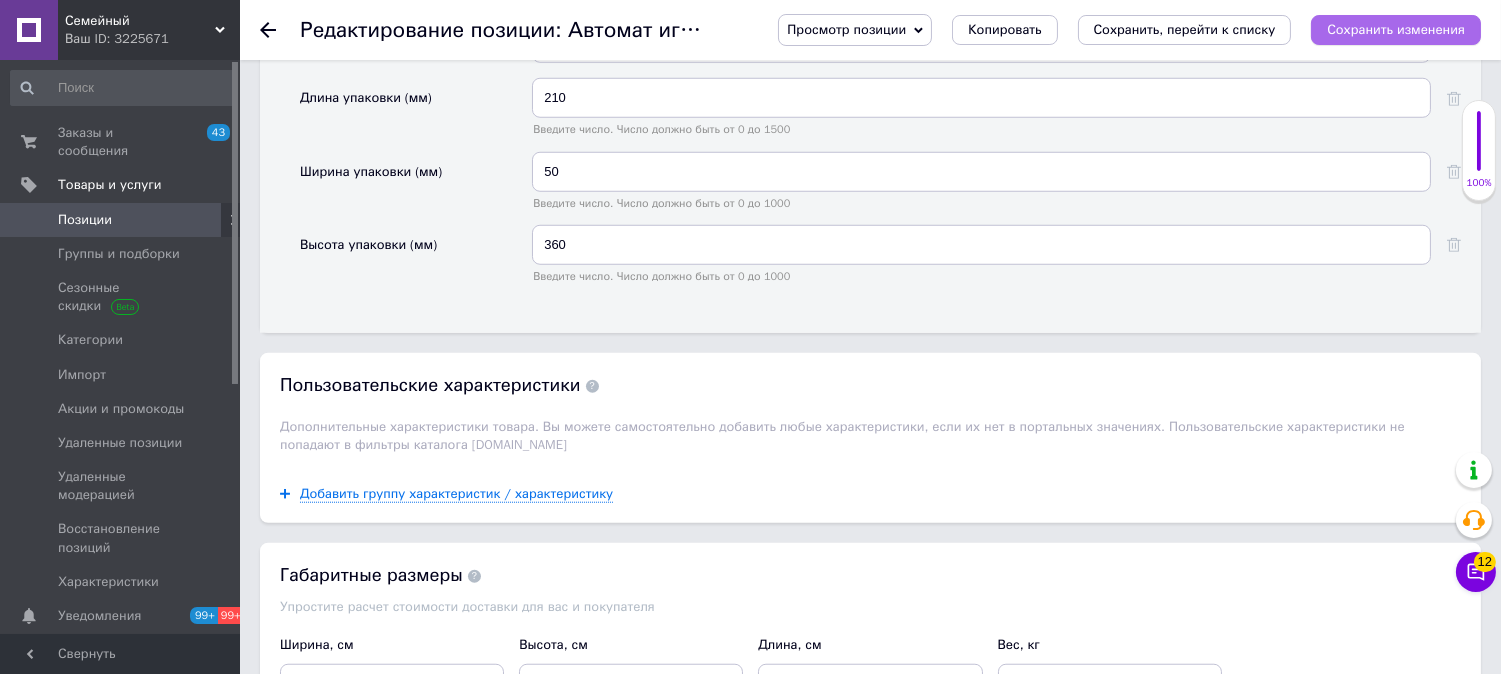 click on "Сохранить изменения" at bounding box center [1396, 30] 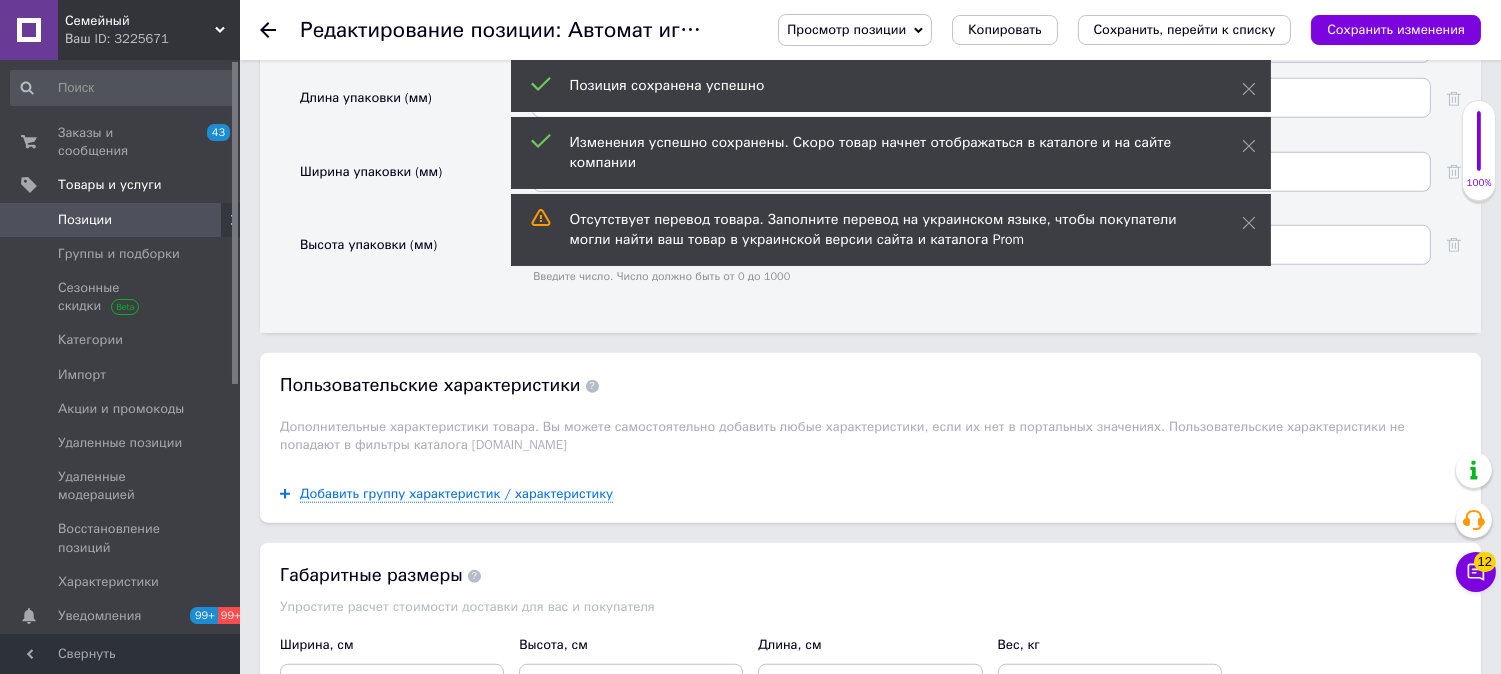 click on "Позиции" at bounding box center [121, 220] 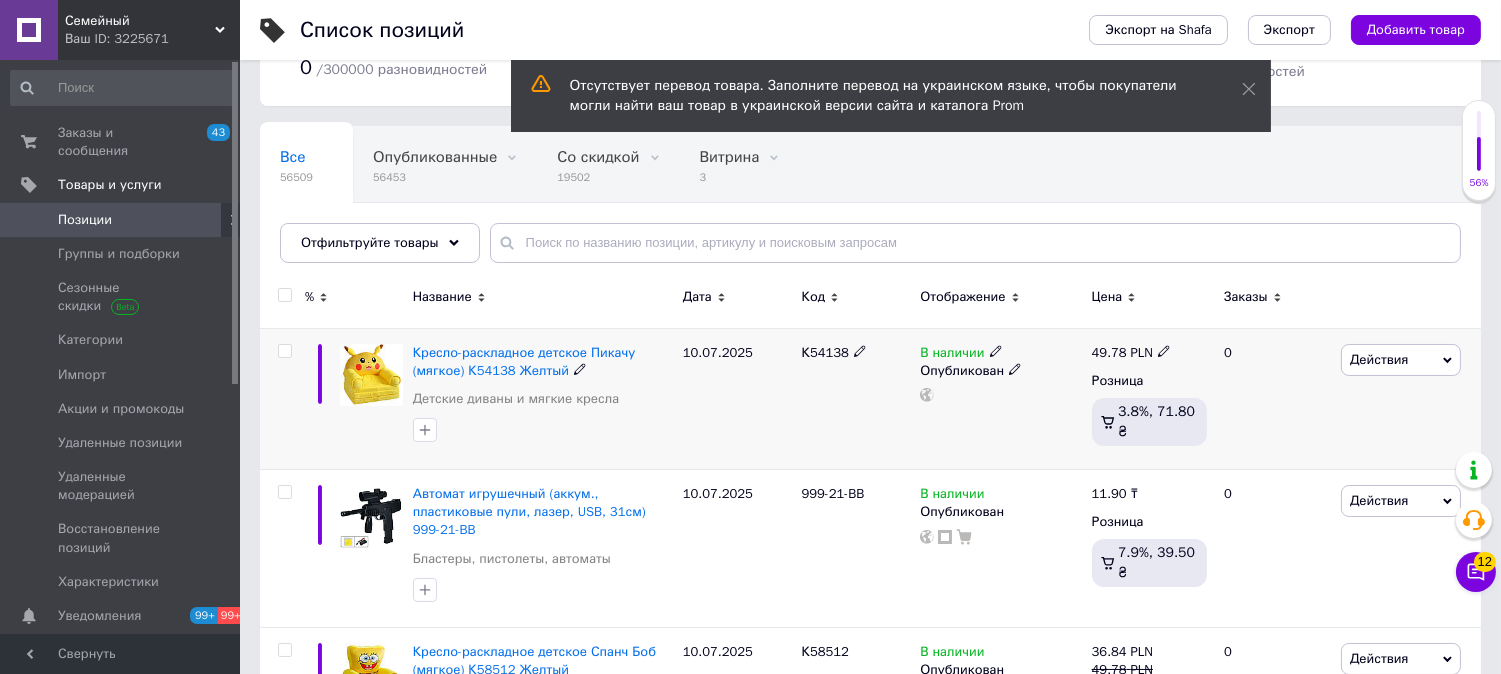 scroll, scrollTop: 222, scrollLeft: 0, axis: vertical 